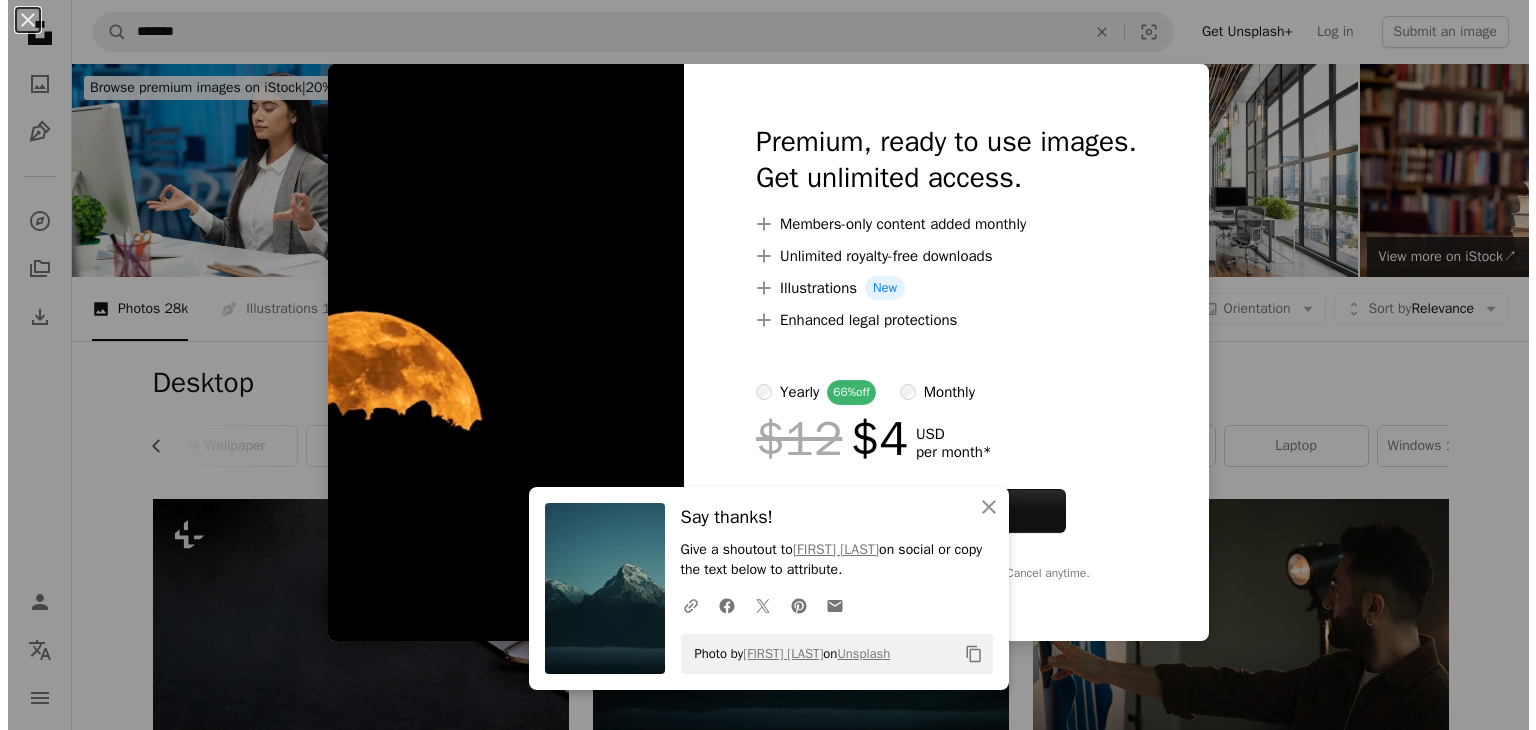 scroll, scrollTop: 779, scrollLeft: 0, axis: vertical 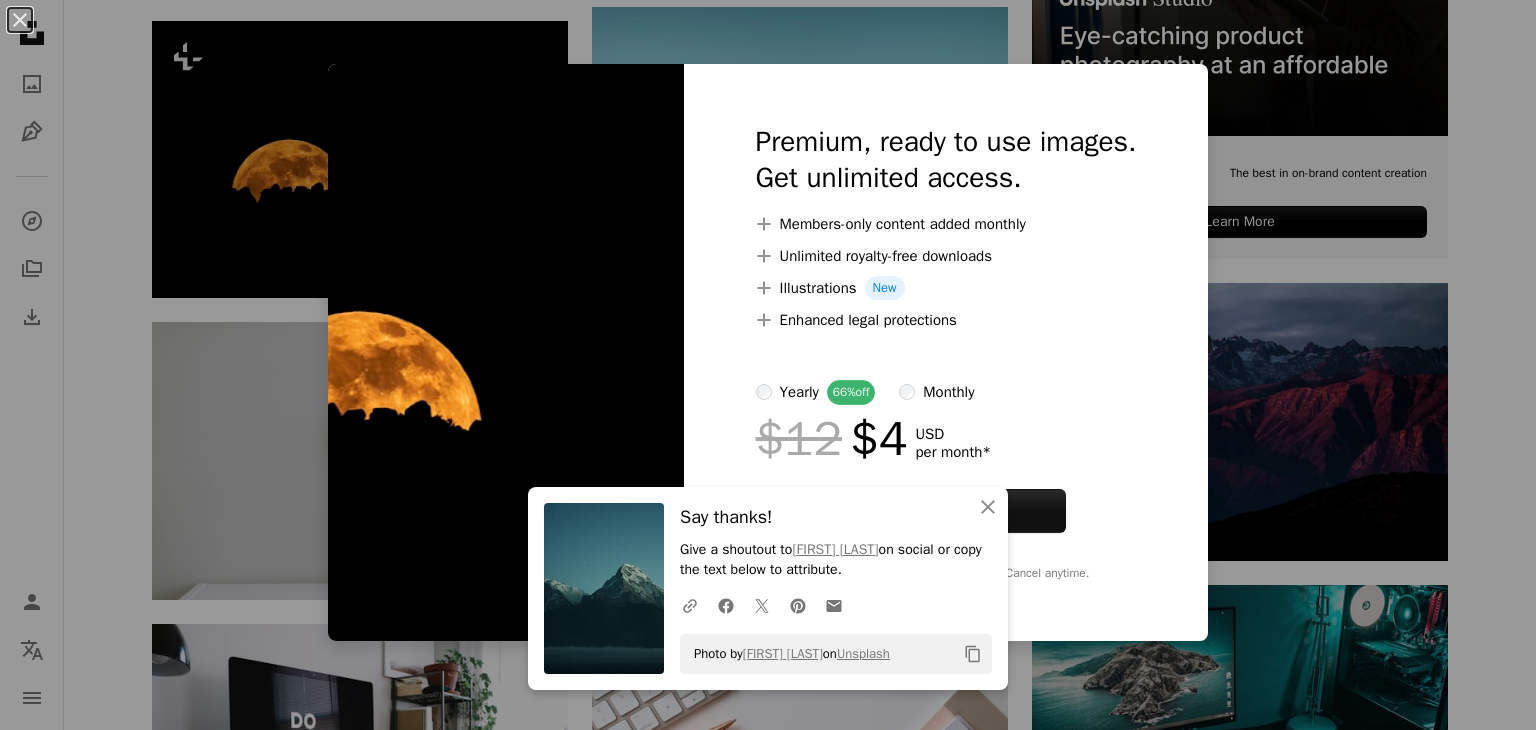 click on "An X shape An X shape Close Say thanks! Give a shoutout to  [NAME]  on social or copy the text below to attribute. A URL sharing icon (chains) Facebook icon X (formerly Twitter) icon Pinterest icon An envelope Photo by  [NAME]  on  Unsplash
Copy content Premium, ready to use images. Get unlimited access. A plus sign Members-only content added monthly A plus sign Unlimited royalty-free downloads A plus sign Illustrations  New A plus sign Enhanced legal protections yearly 66%  off monthly $12   $4 USD per month * Get  Unsplash+ * When paid annually, billed upfront  $48 Taxes where applicable. Renews automatically. Cancel anytime." at bounding box center [768, 365] 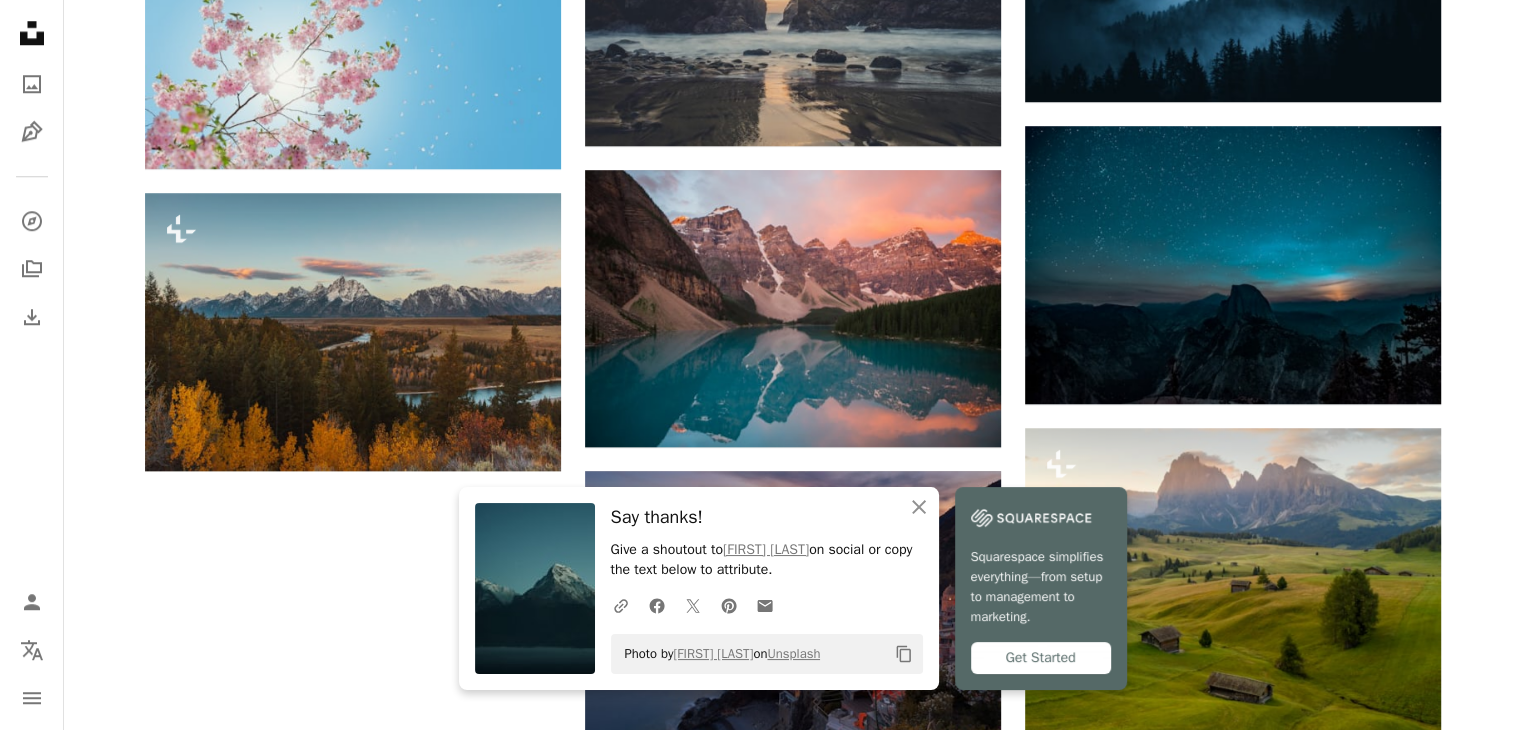scroll, scrollTop: 1812, scrollLeft: 0, axis: vertical 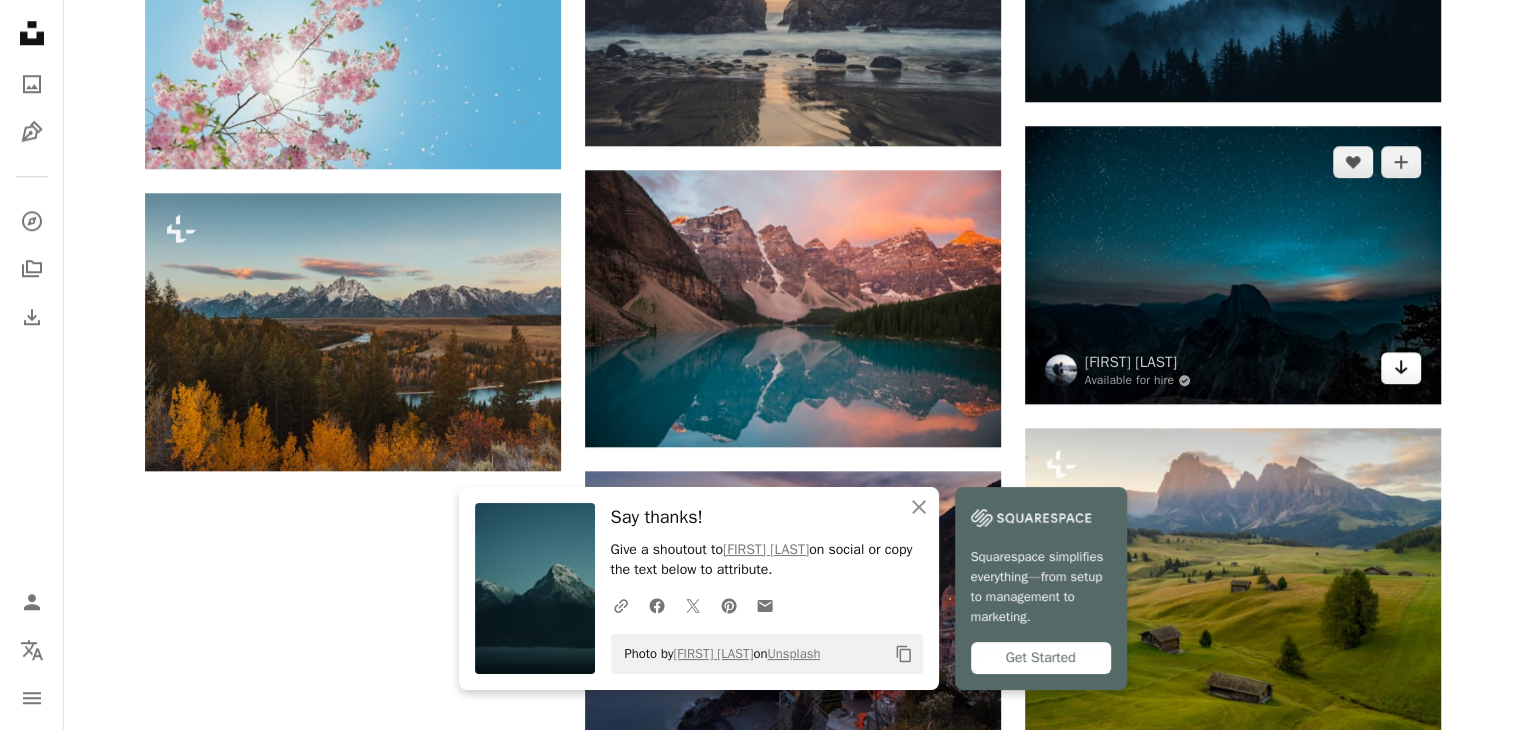click 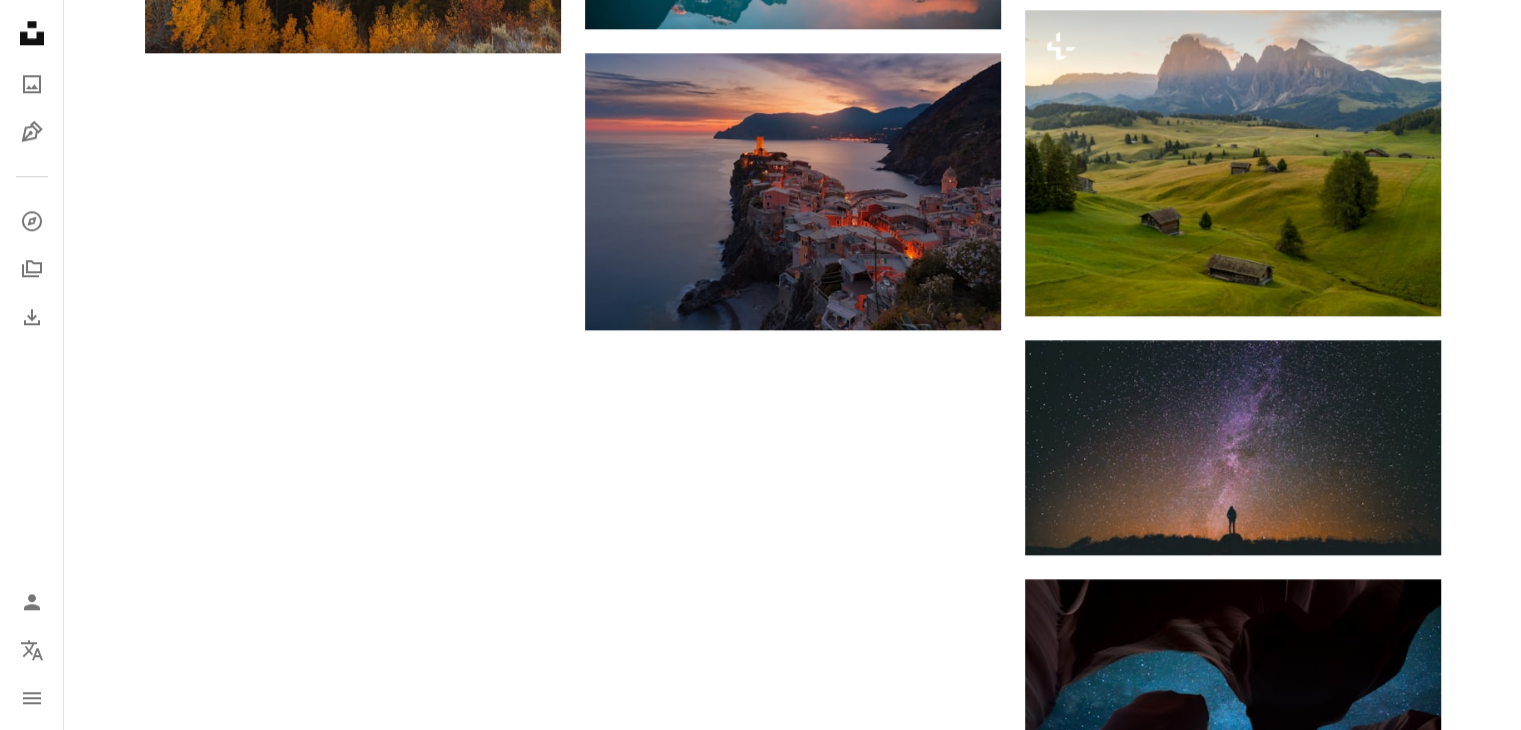 scroll, scrollTop: 2231, scrollLeft: 0, axis: vertical 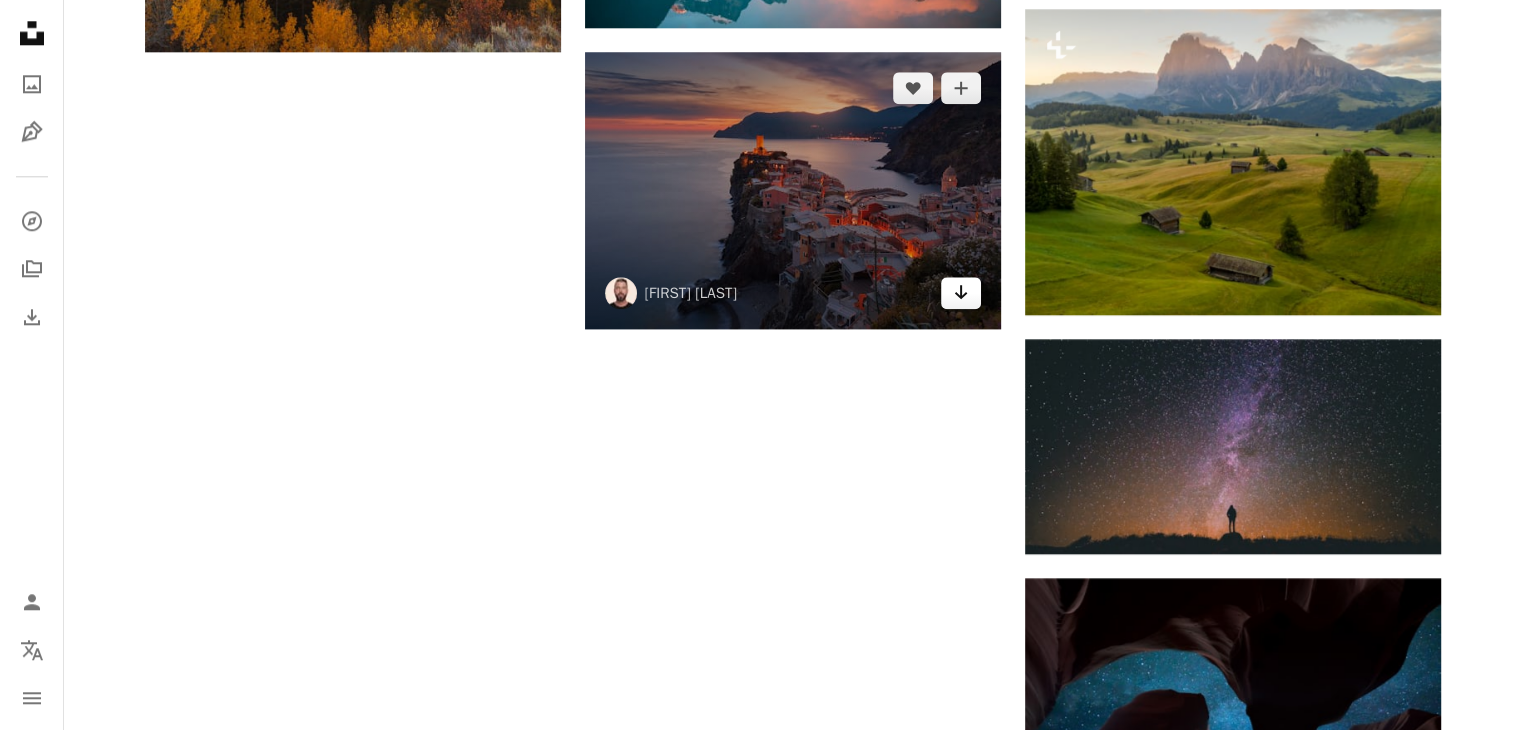 click on "Arrow pointing down" at bounding box center (961, 293) 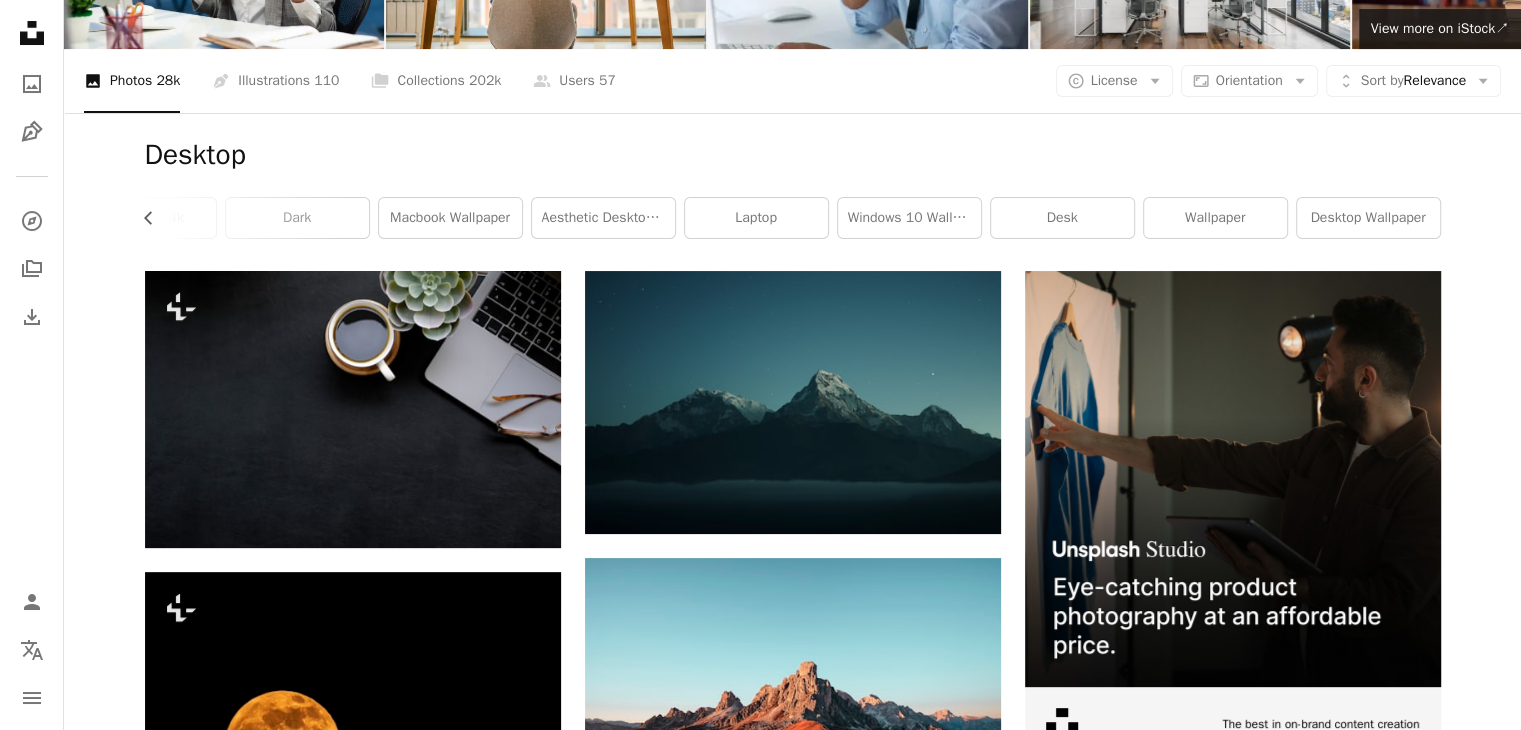 scroll, scrollTop: 0, scrollLeft: 0, axis: both 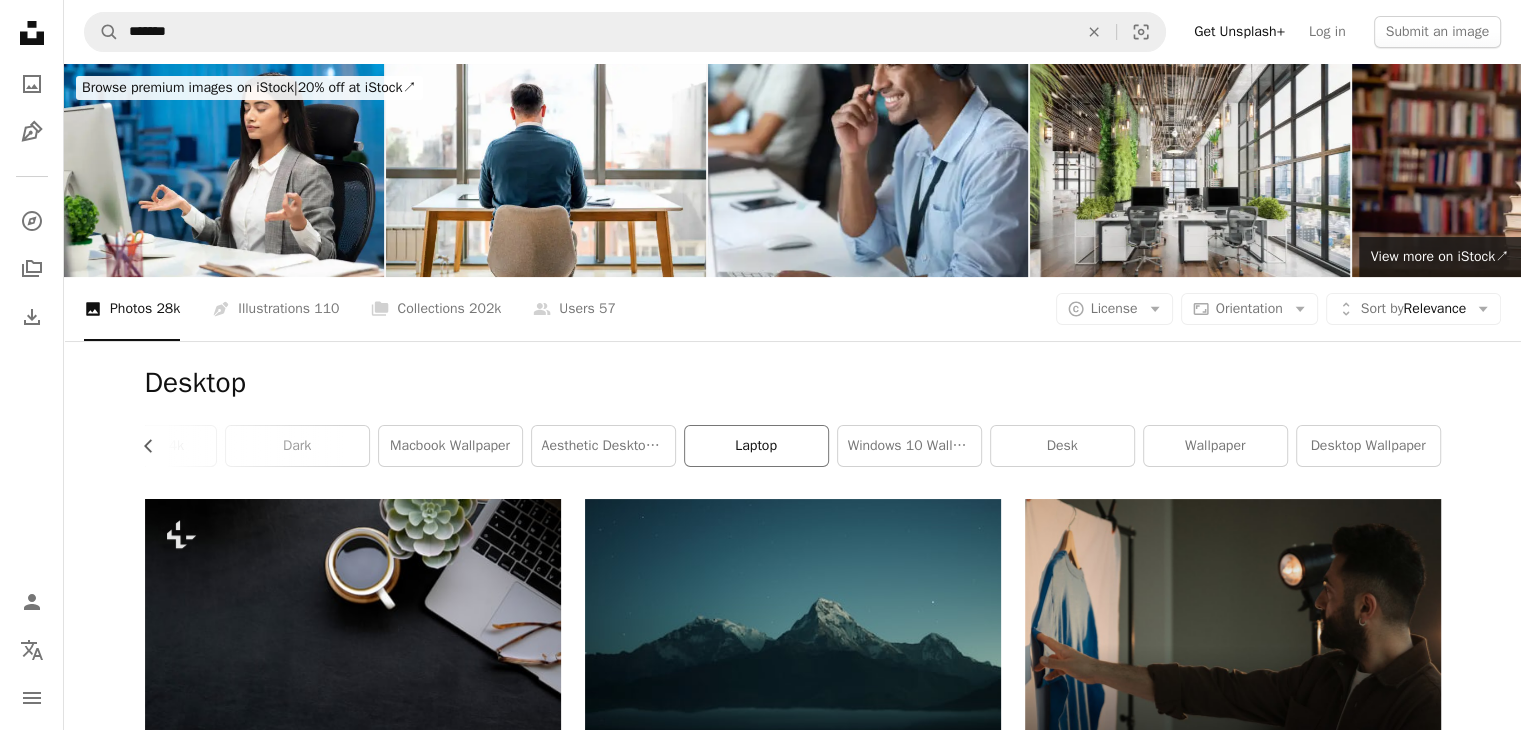 click on "laptop" at bounding box center (756, 446) 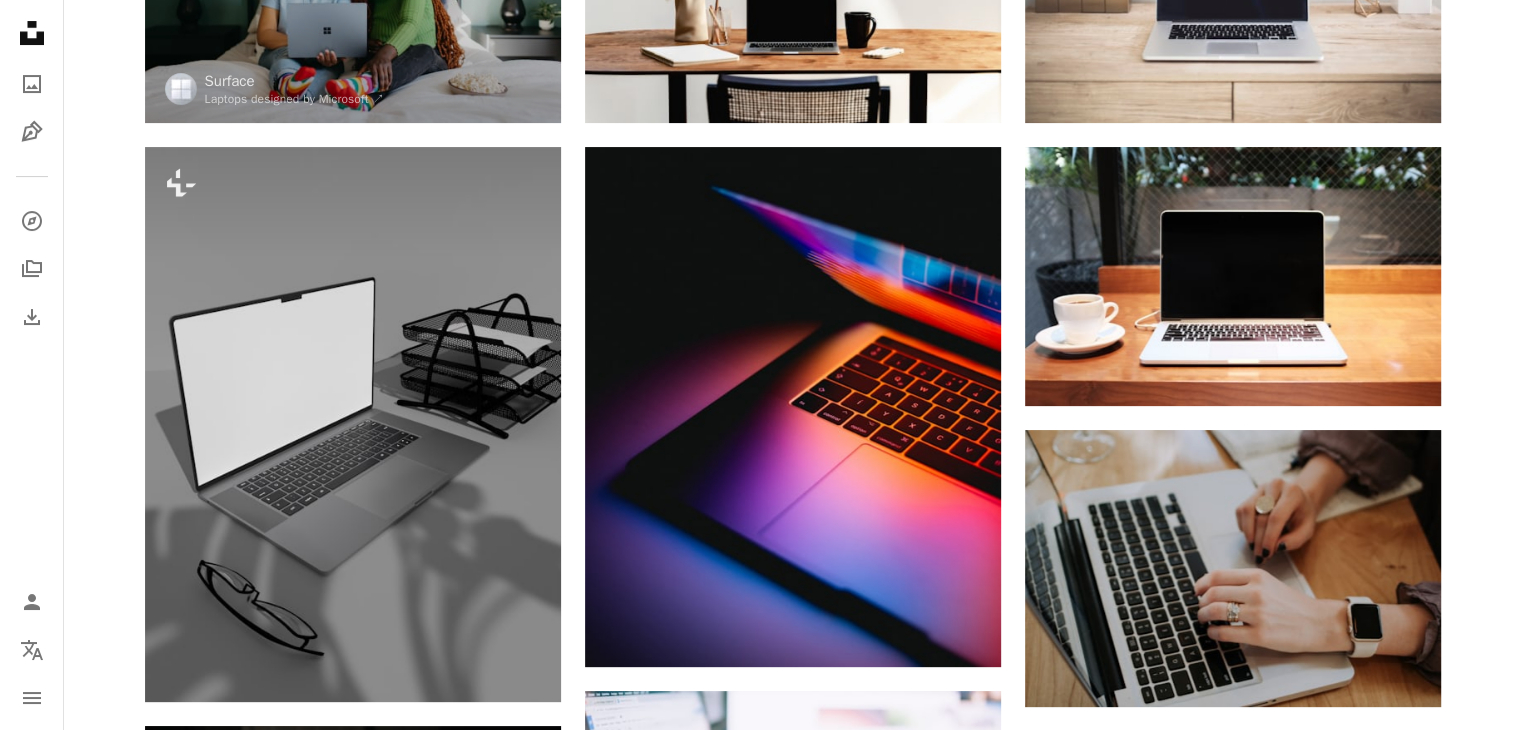 scroll, scrollTop: 0, scrollLeft: 0, axis: both 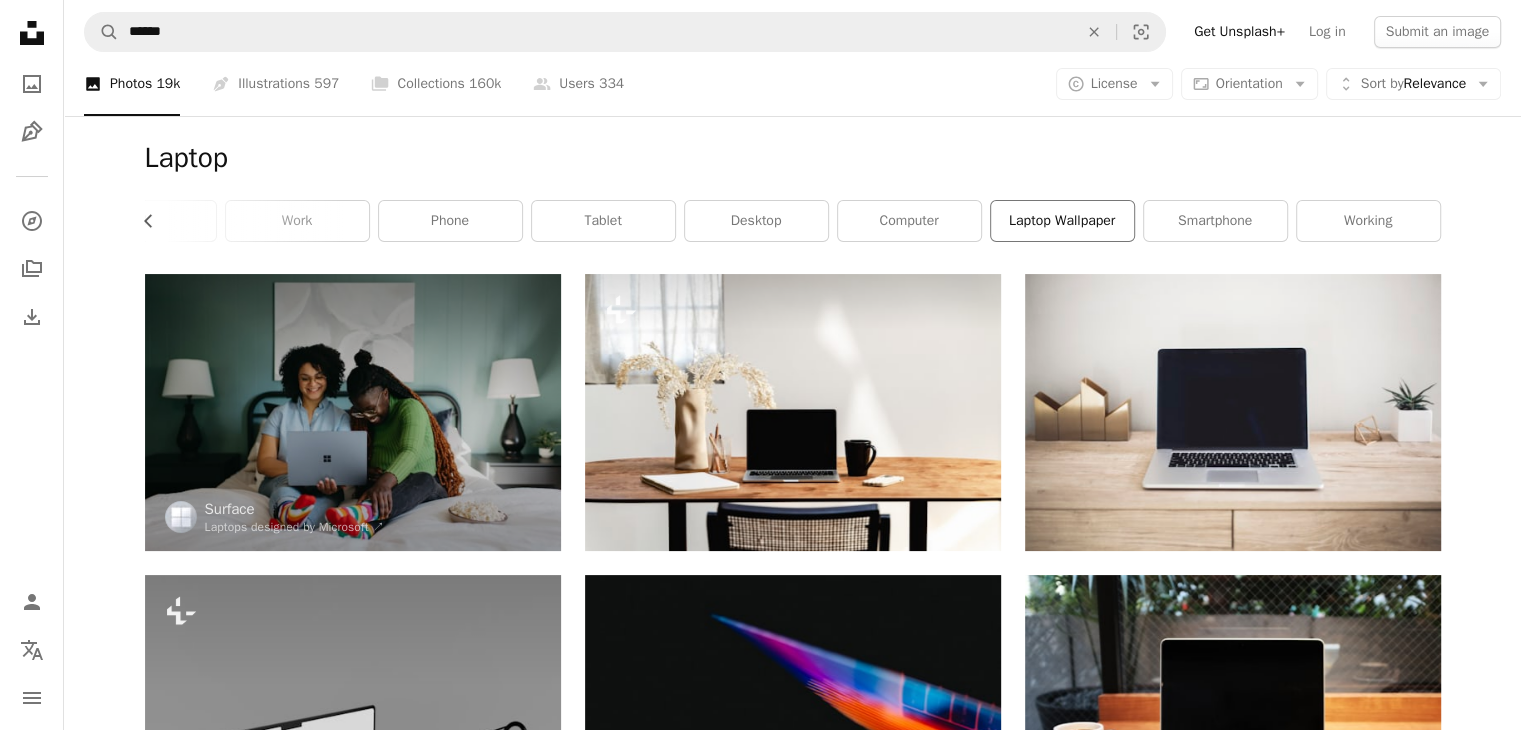 click on "laptop wallpaper" at bounding box center (1062, 221) 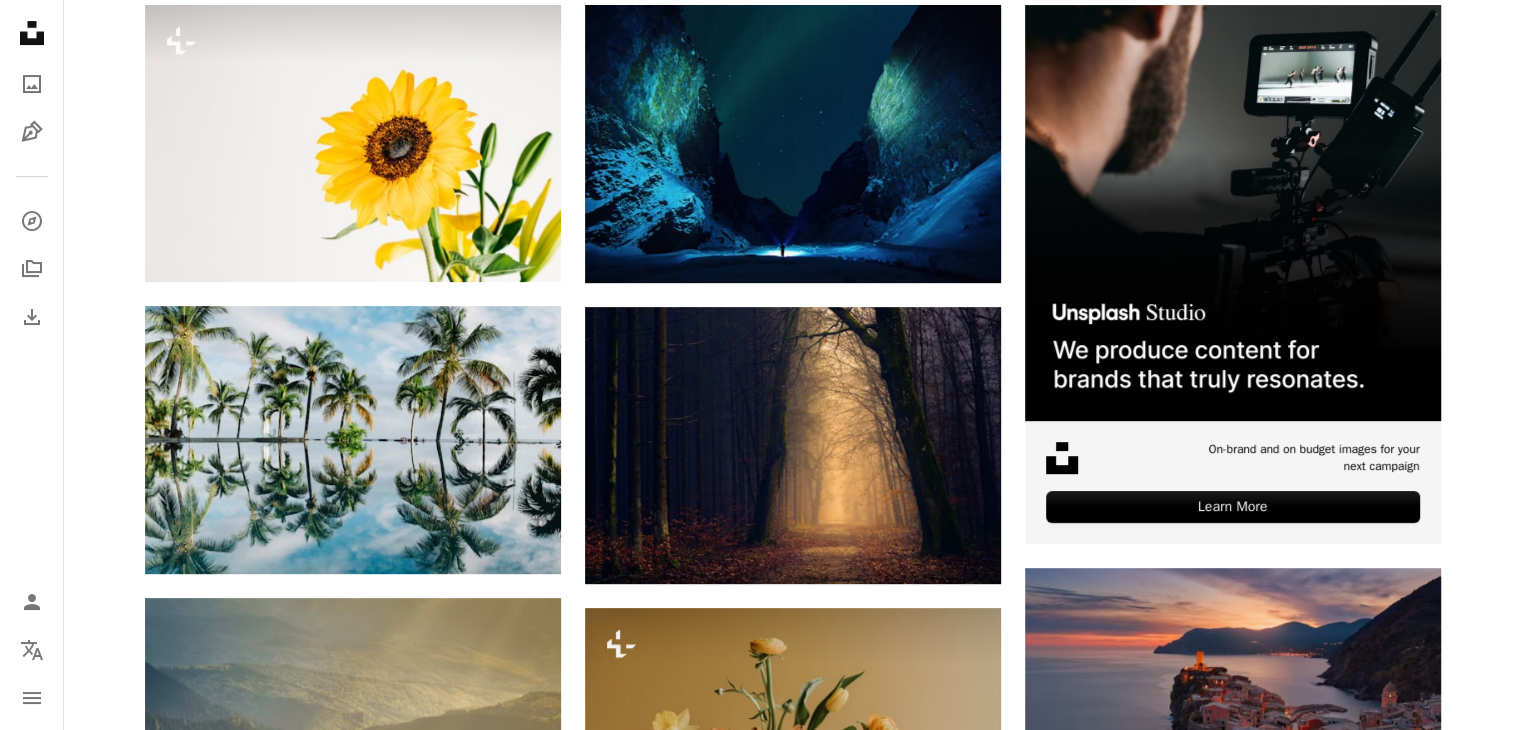 scroll, scrollTop: 496, scrollLeft: 0, axis: vertical 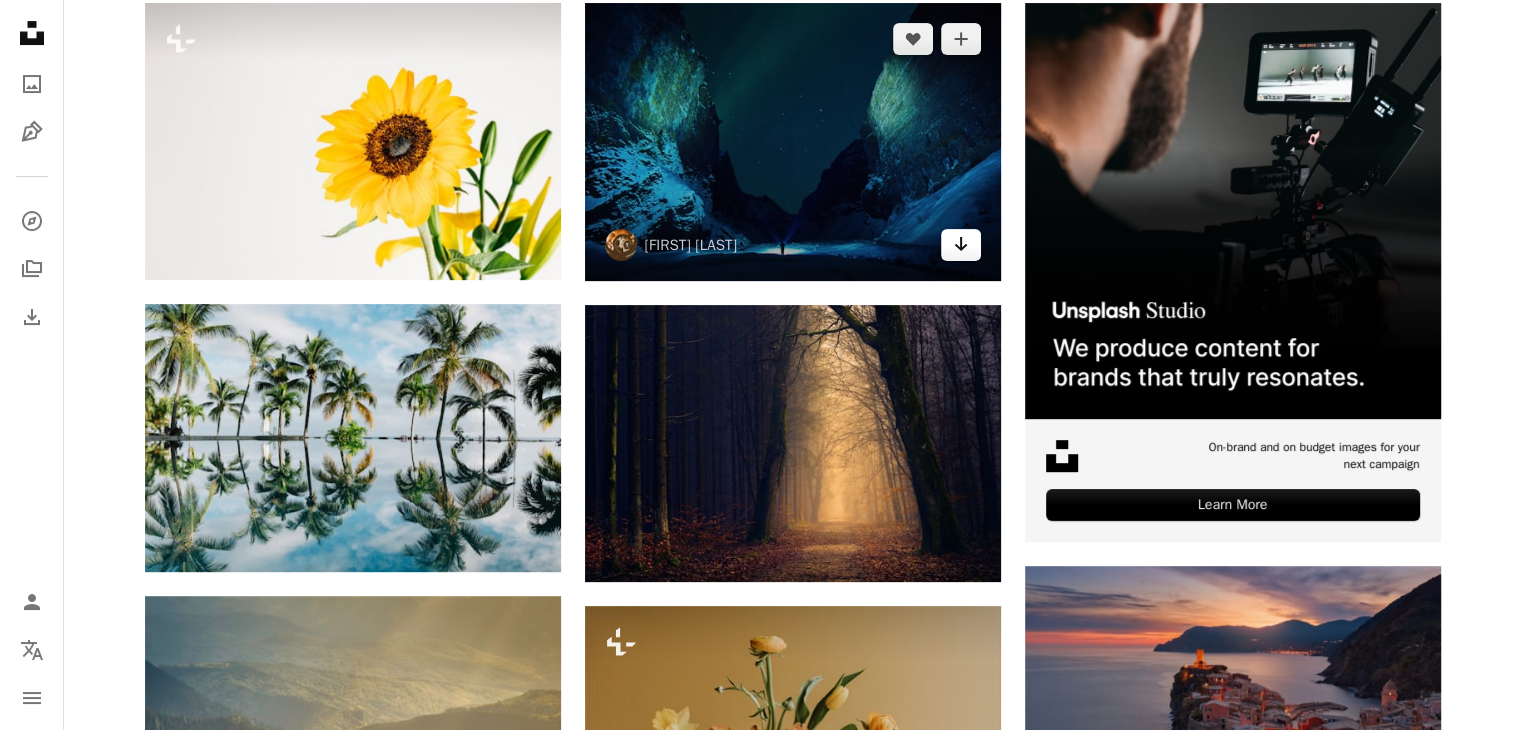click on "Arrow pointing down" at bounding box center (961, 245) 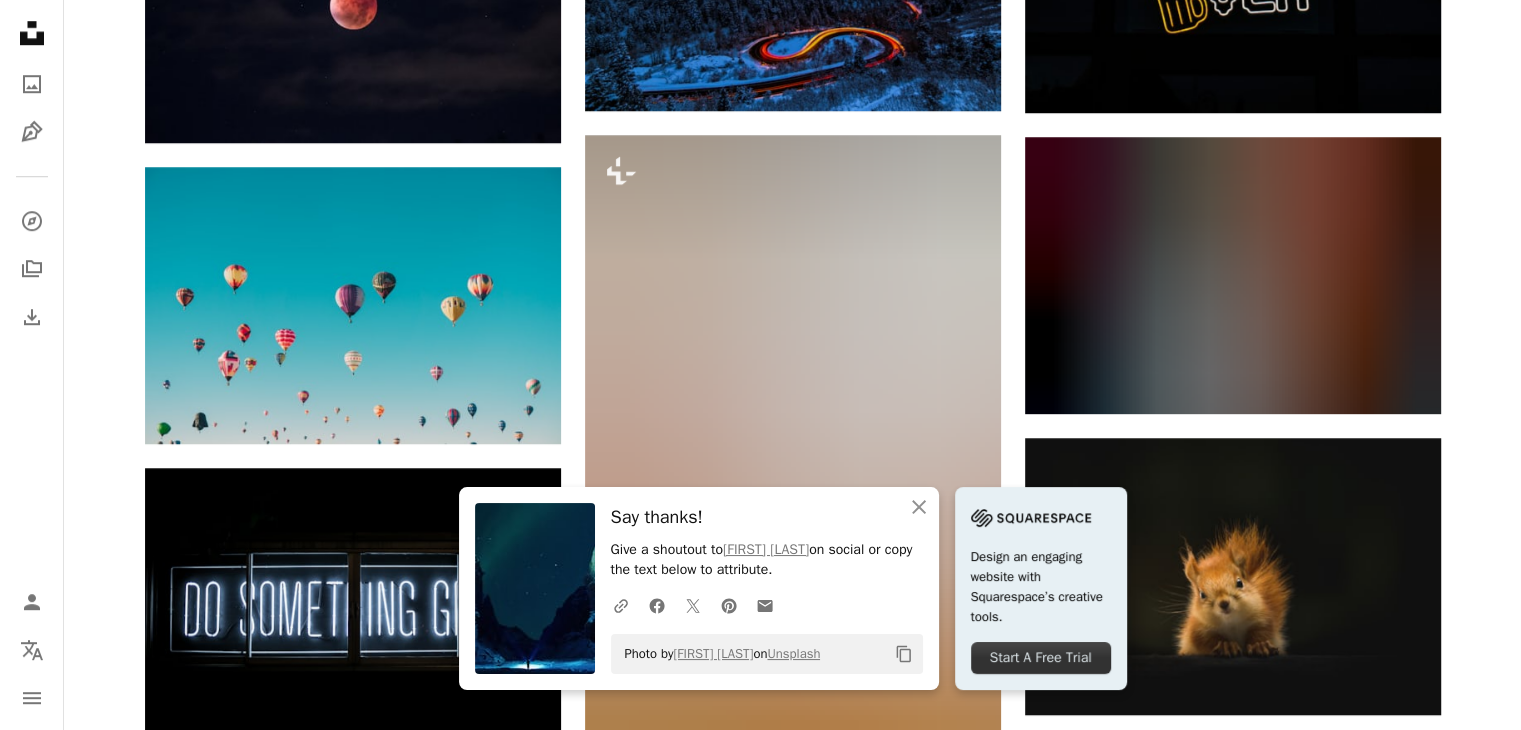 scroll, scrollTop: 1528, scrollLeft: 0, axis: vertical 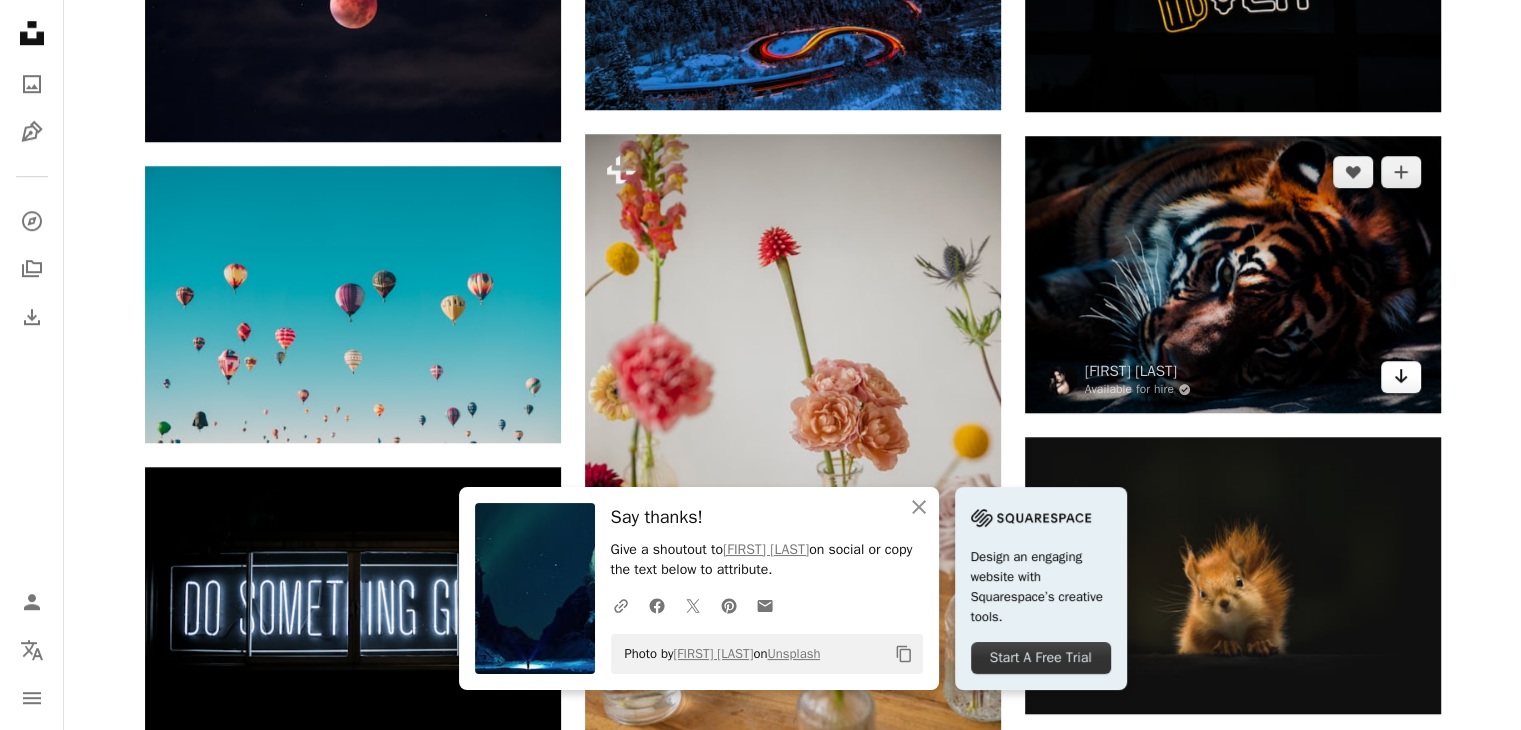 click on "Arrow pointing down" at bounding box center [1401, 377] 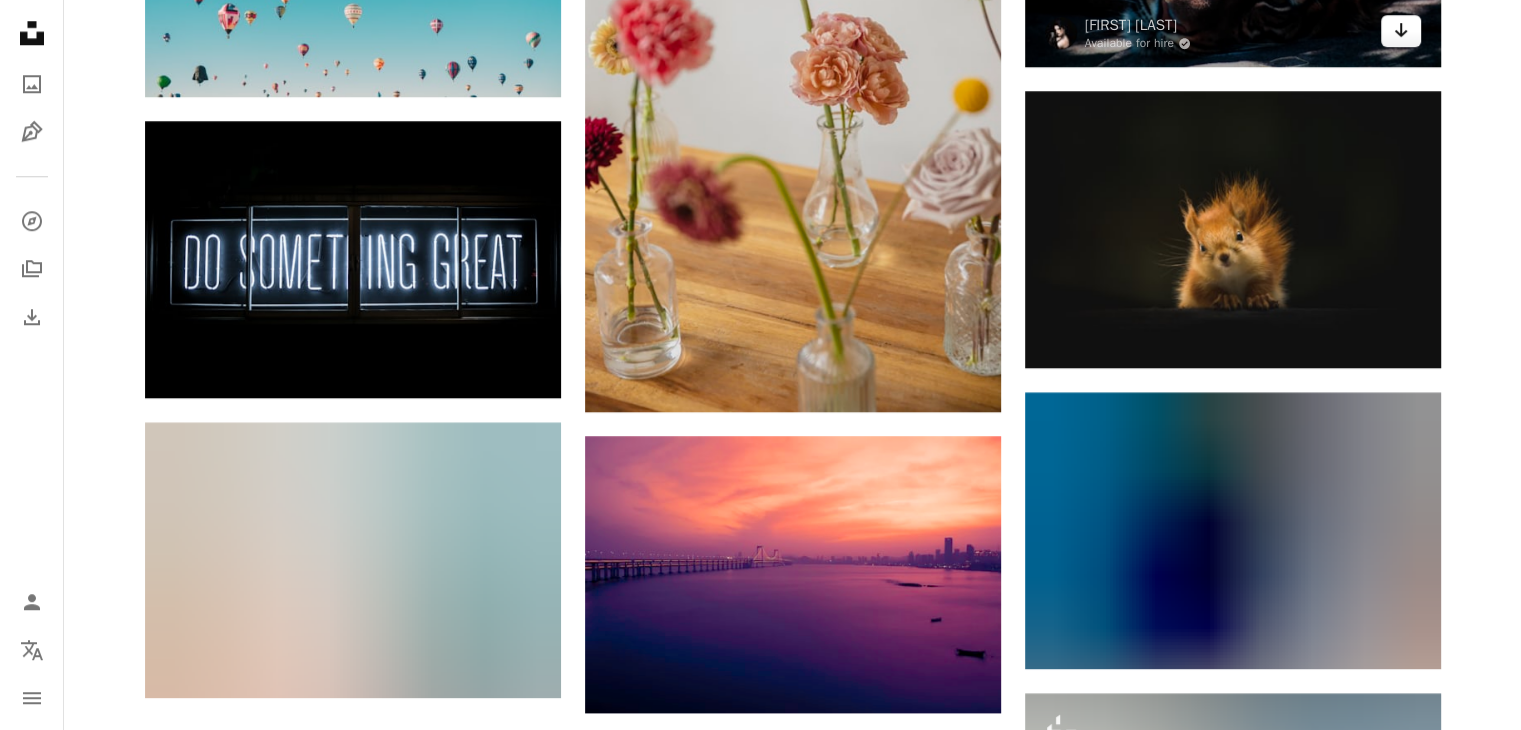 scroll, scrollTop: 1876, scrollLeft: 0, axis: vertical 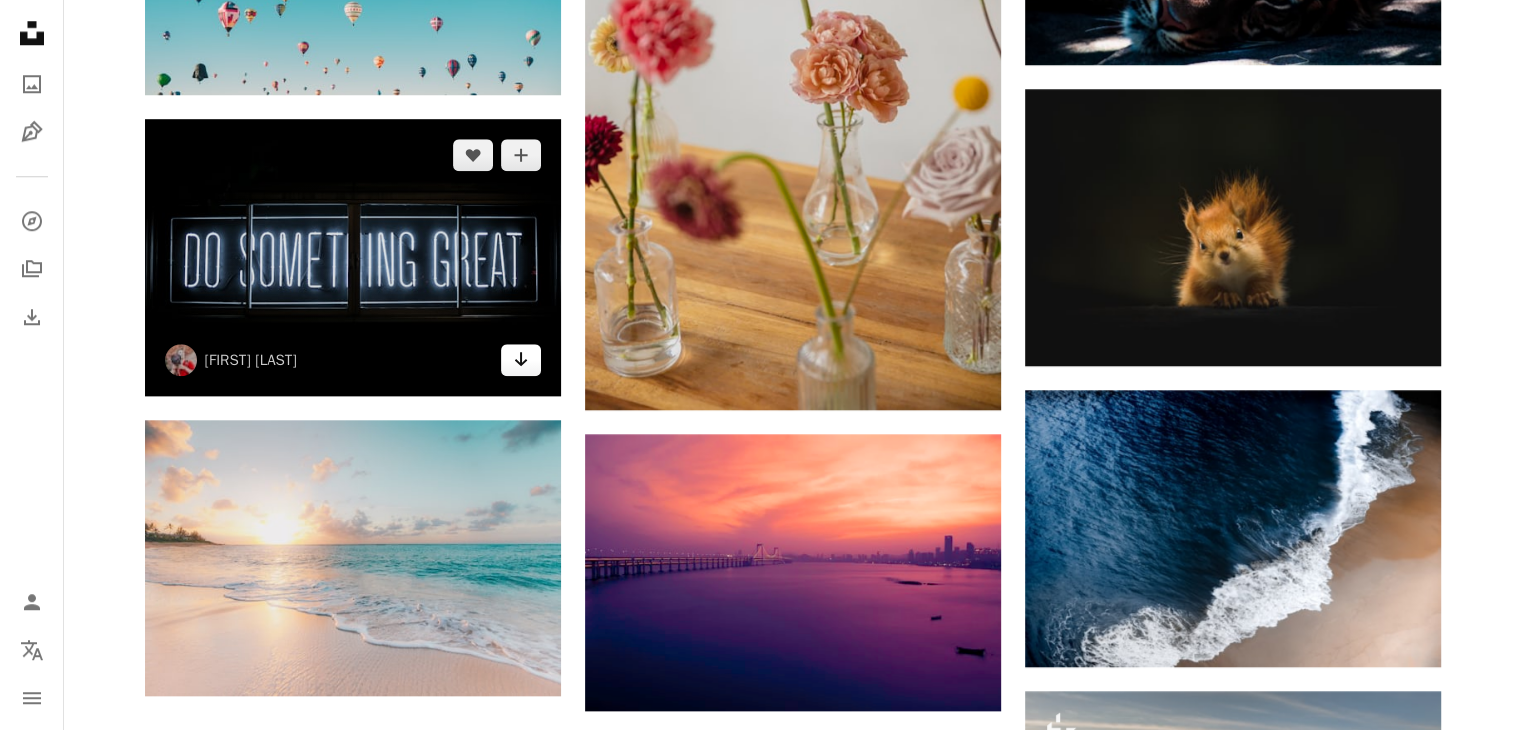 click on "Arrow pointing down" 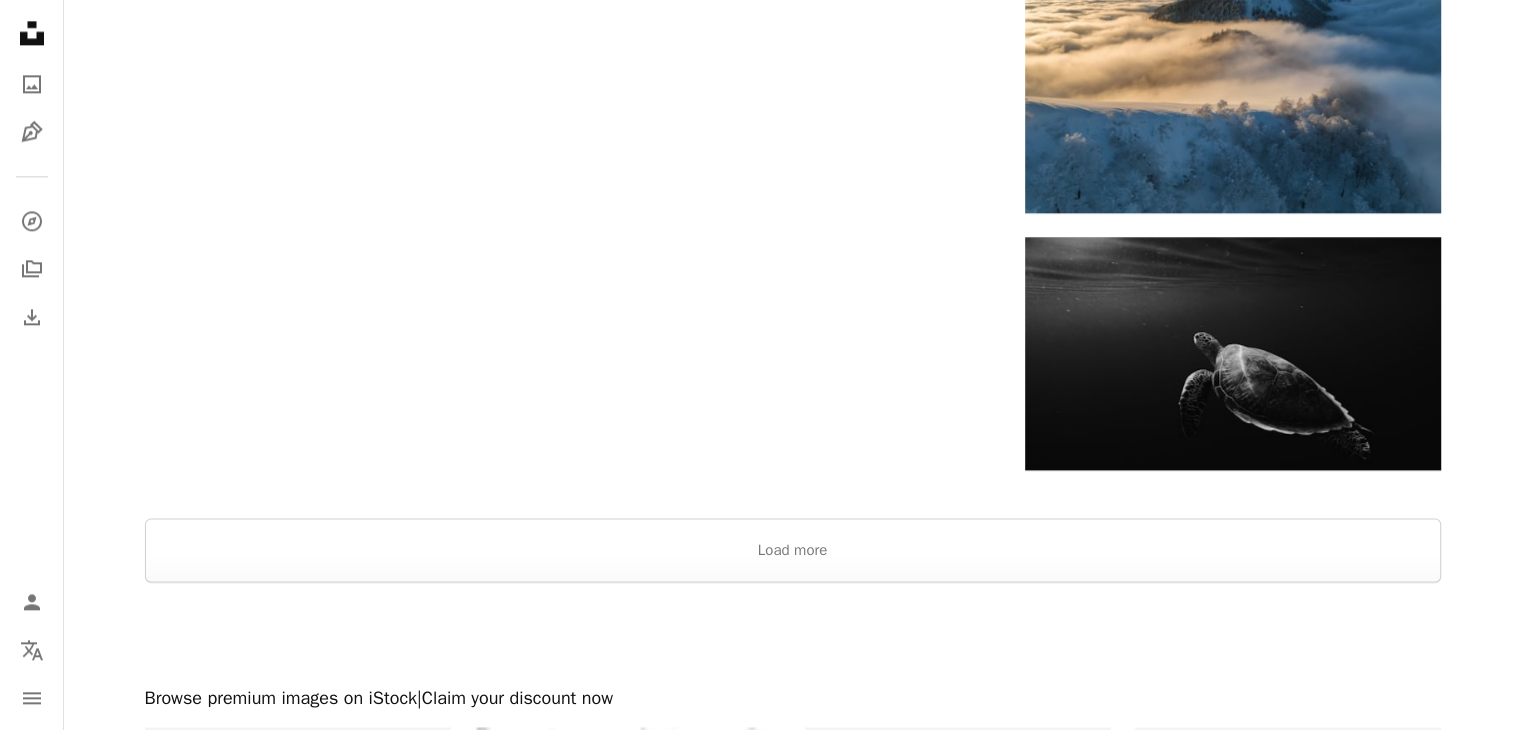 scroll, scrollTop: 2652, scrollLeft: 0, axis: vertical 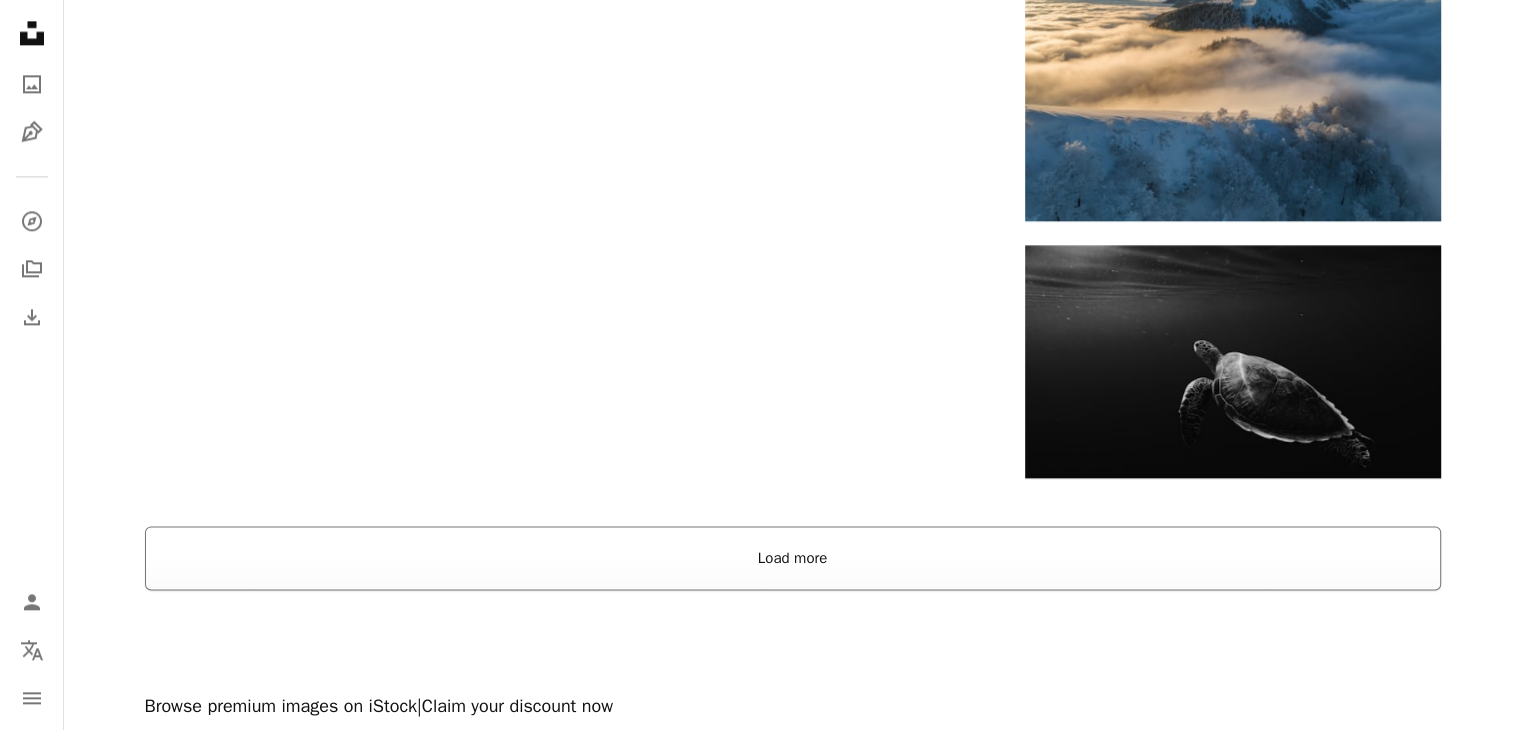click on "Load more" at bounding box center [793, 558] 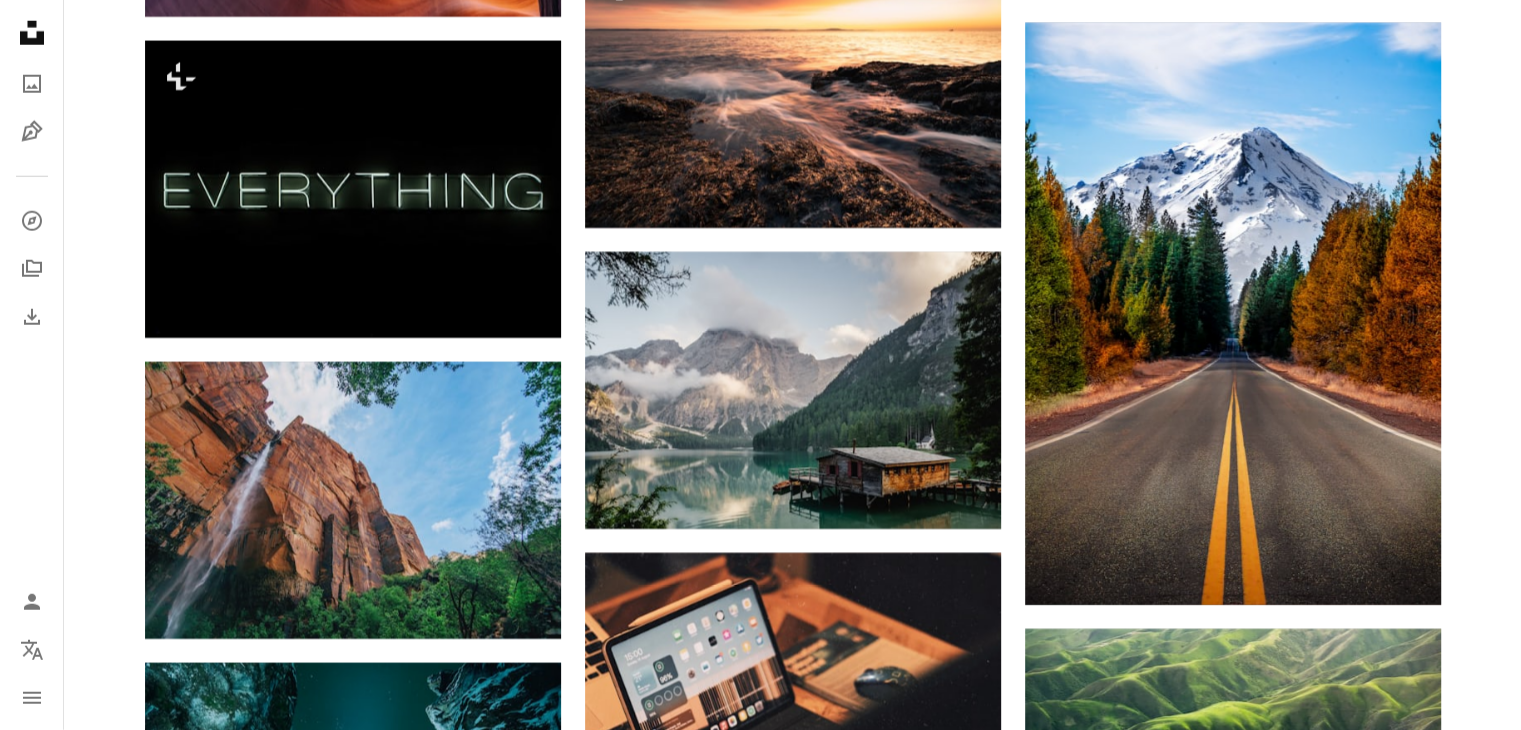 scroll, scrollTop: 5584, scrollLeft: 0, axis: vertical 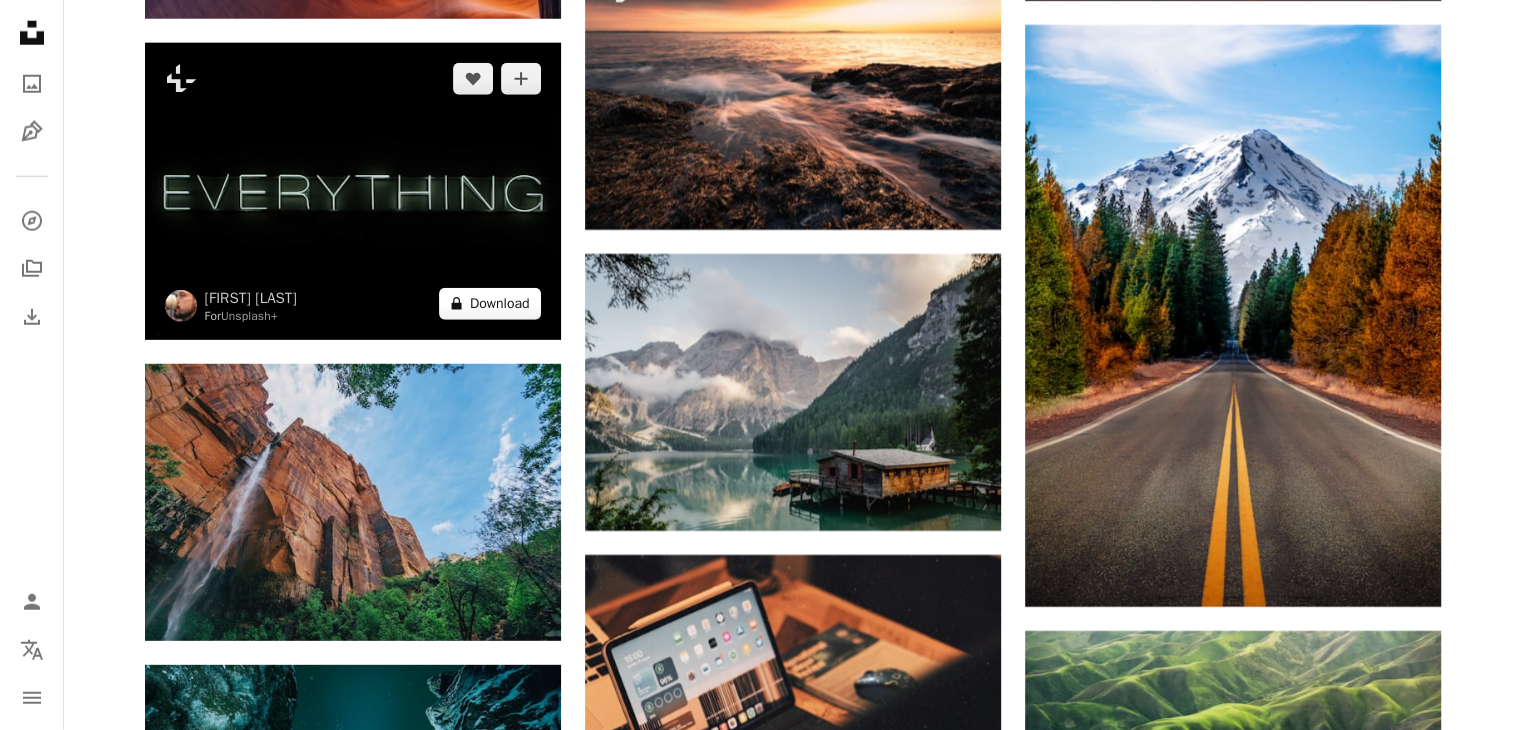 click on "A lock Download" at bounding box center [490, 304] 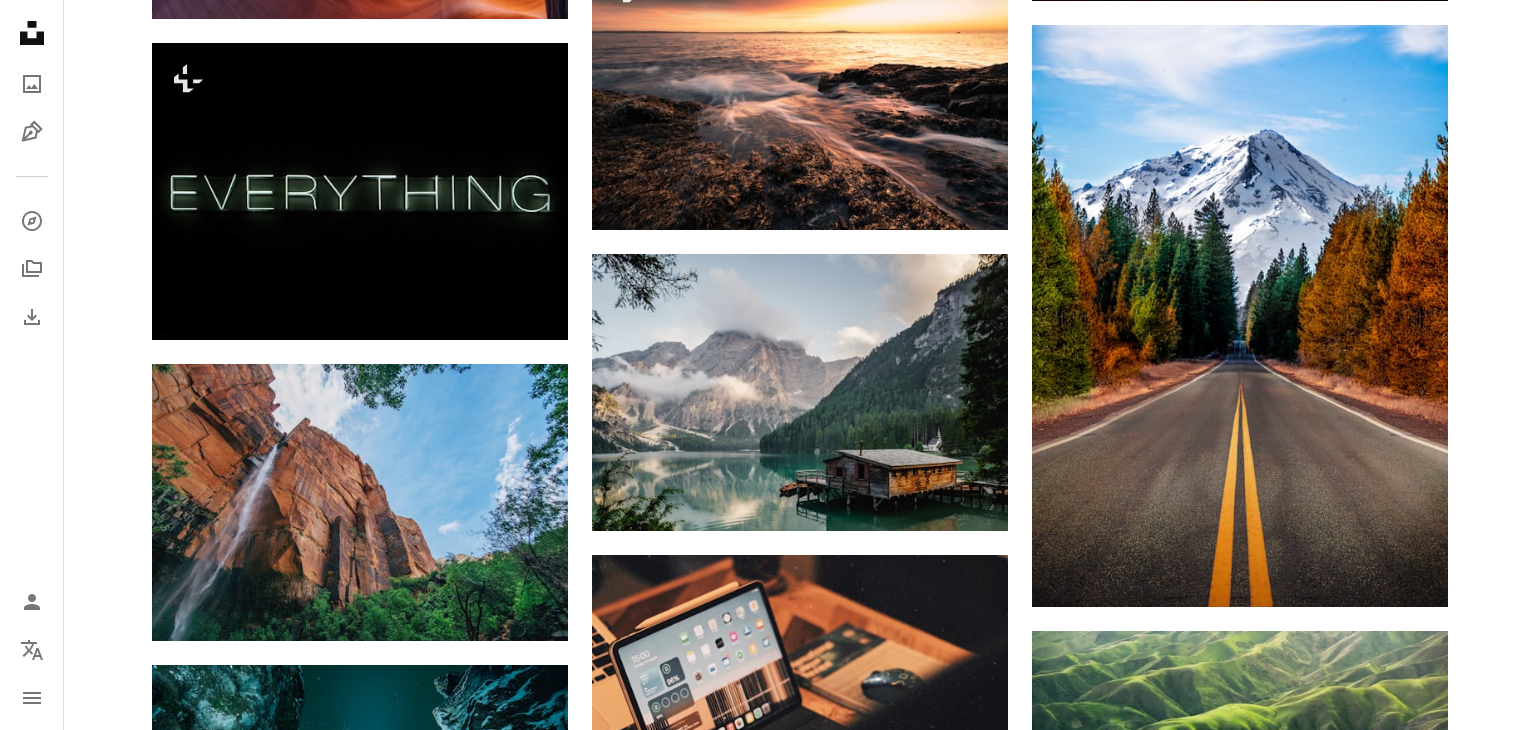 click on "An X shape Premium, ready to use images. Get unlimited access. A plus sign Members-only content added monthly A plus sign Unlimited royalty-free downloads A plus sign Illustrations  New A plus sign Enhanced legal protections yearly 66%  off monthly $12   $4 USD per month * Get  Unsplash+ * When paid annually, billed upfront  $48 Taxes where applicable. Renews automatically. Cancel anytime." at bounding box center (768, 5459) 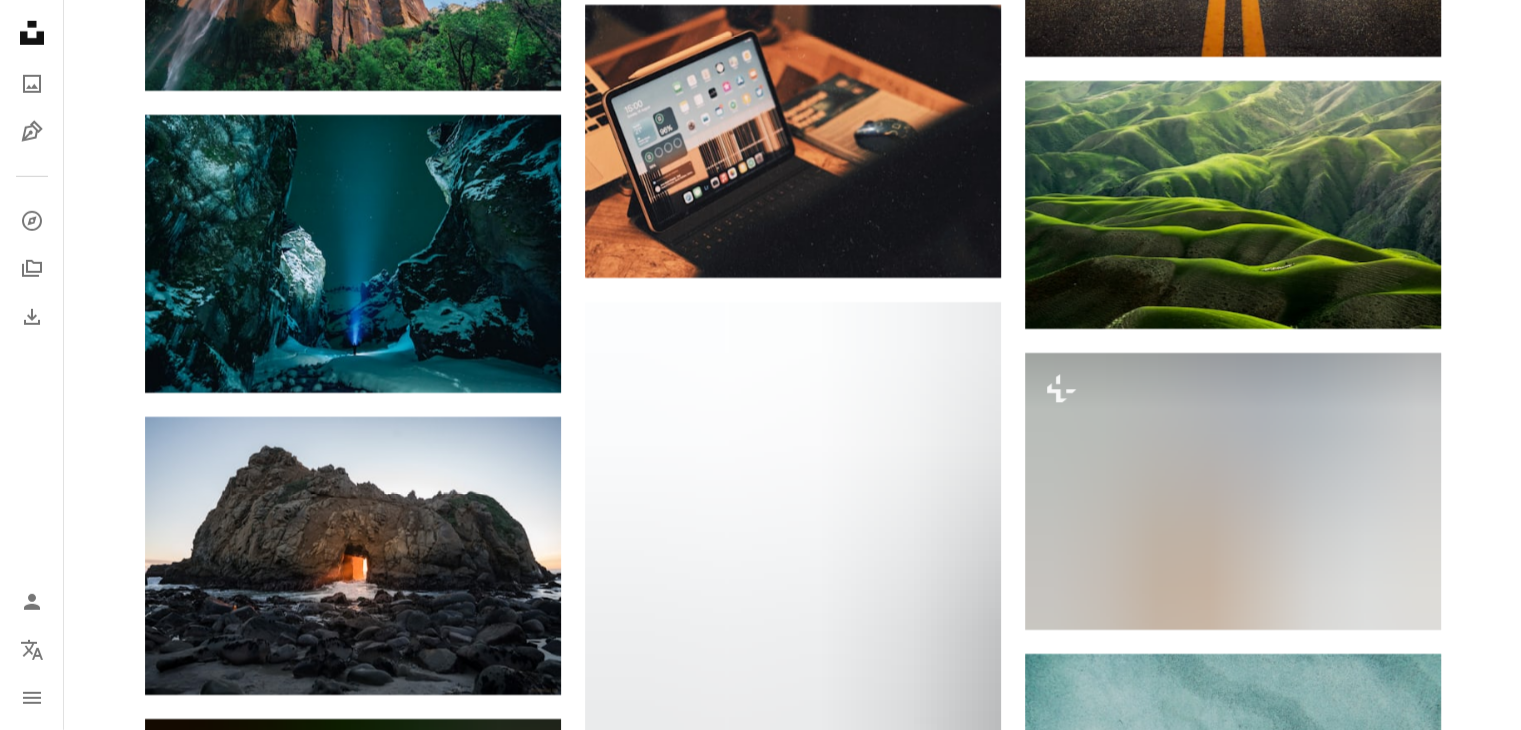 scroll, scrollTop: 6364, scrollLeft: 0, axis: vertical 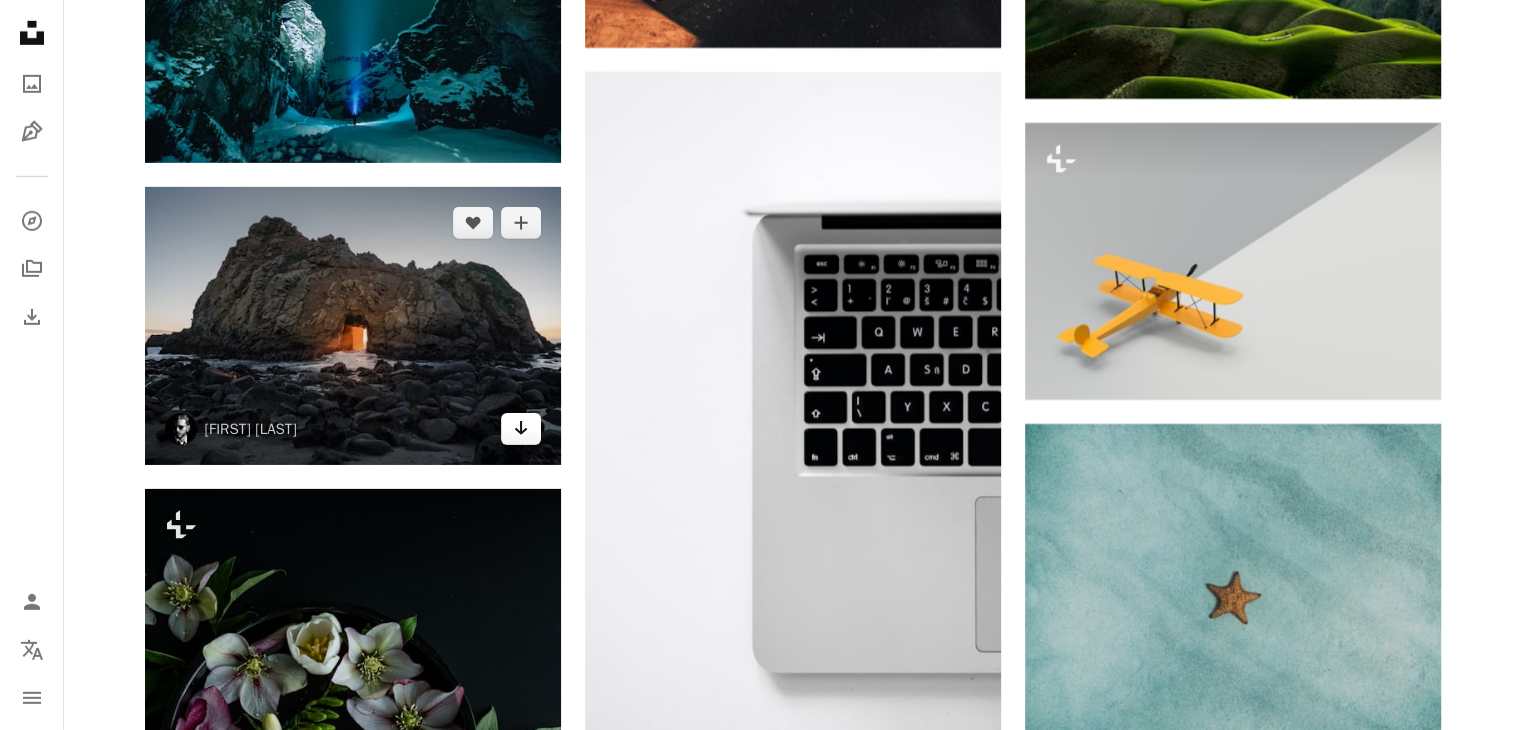 click on "Arrow pointing down" 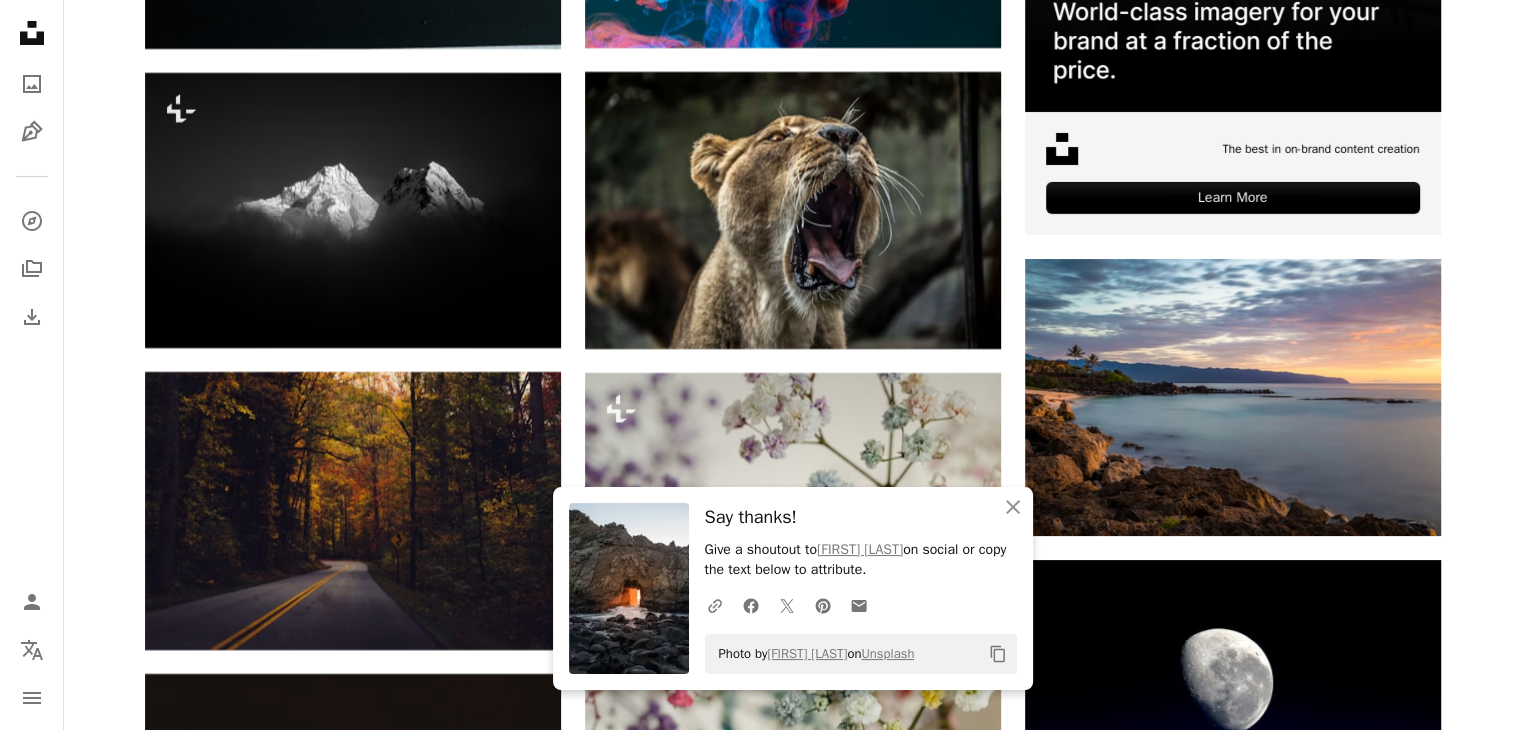 scroll, scrollTop: 7436, scrollLeft: 0, axis: vertical 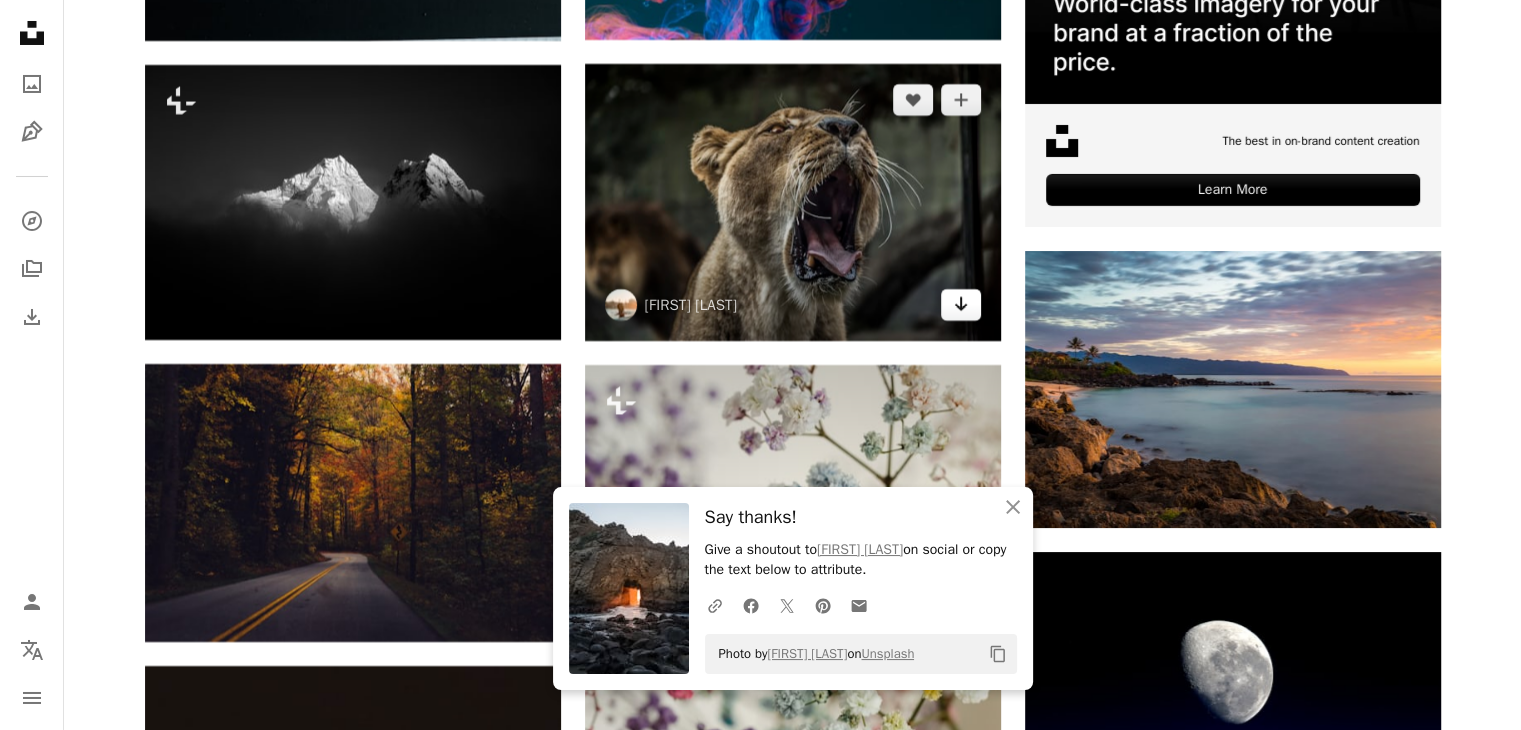 click on "Arrow pointing down" 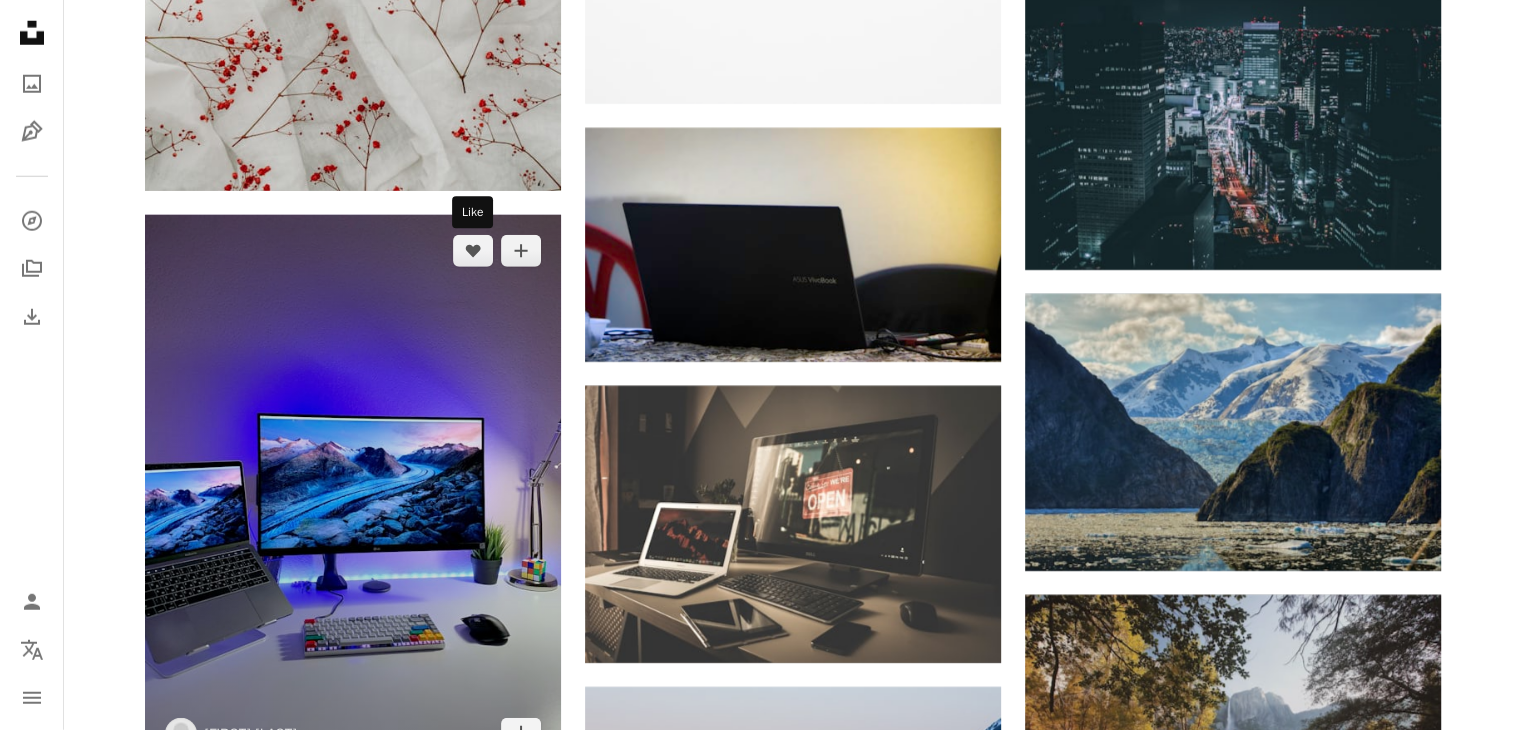 scroll, scrollTop: 13292, scrollLeft: 0, axis: vertical 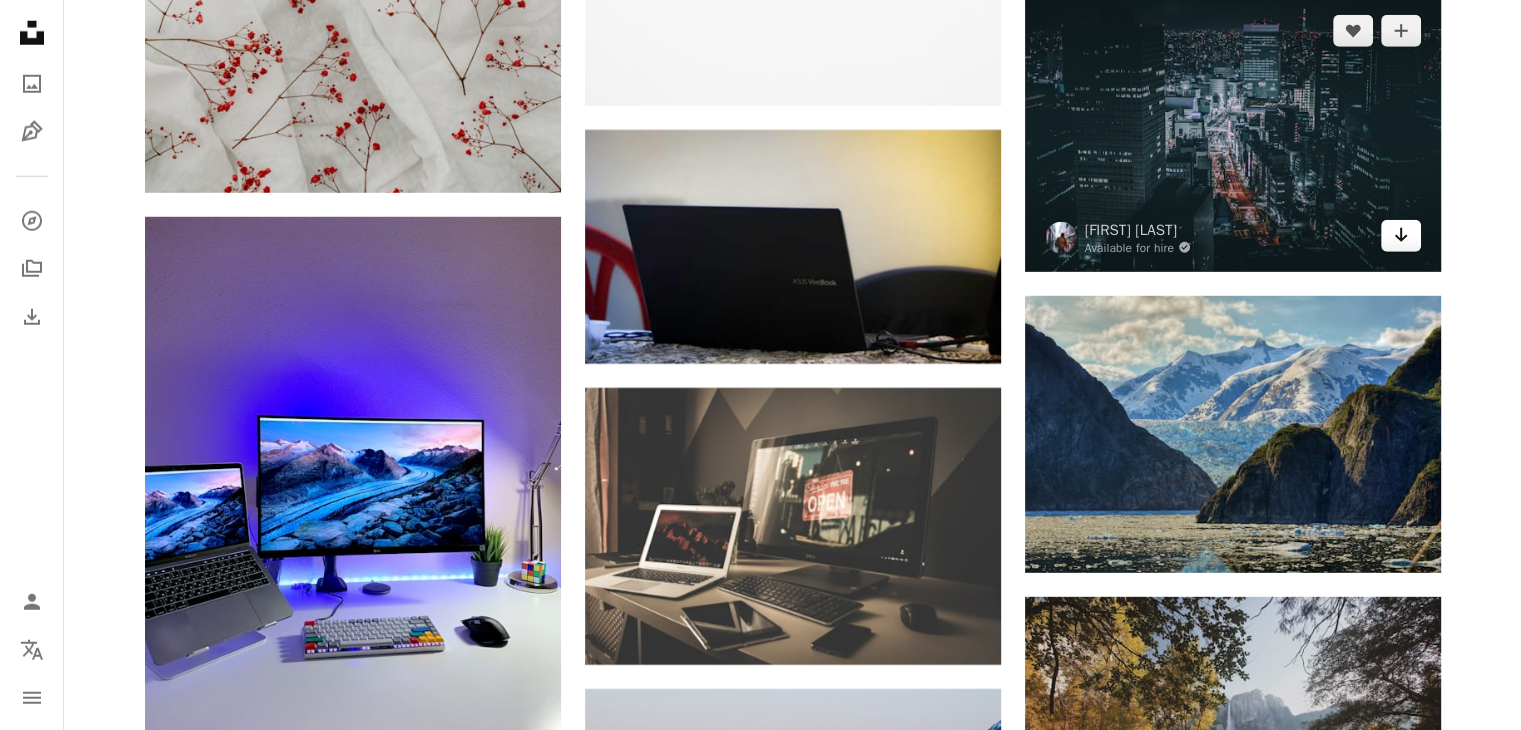 click on "Arrow pointing down" at bounding box center (1401, 236) 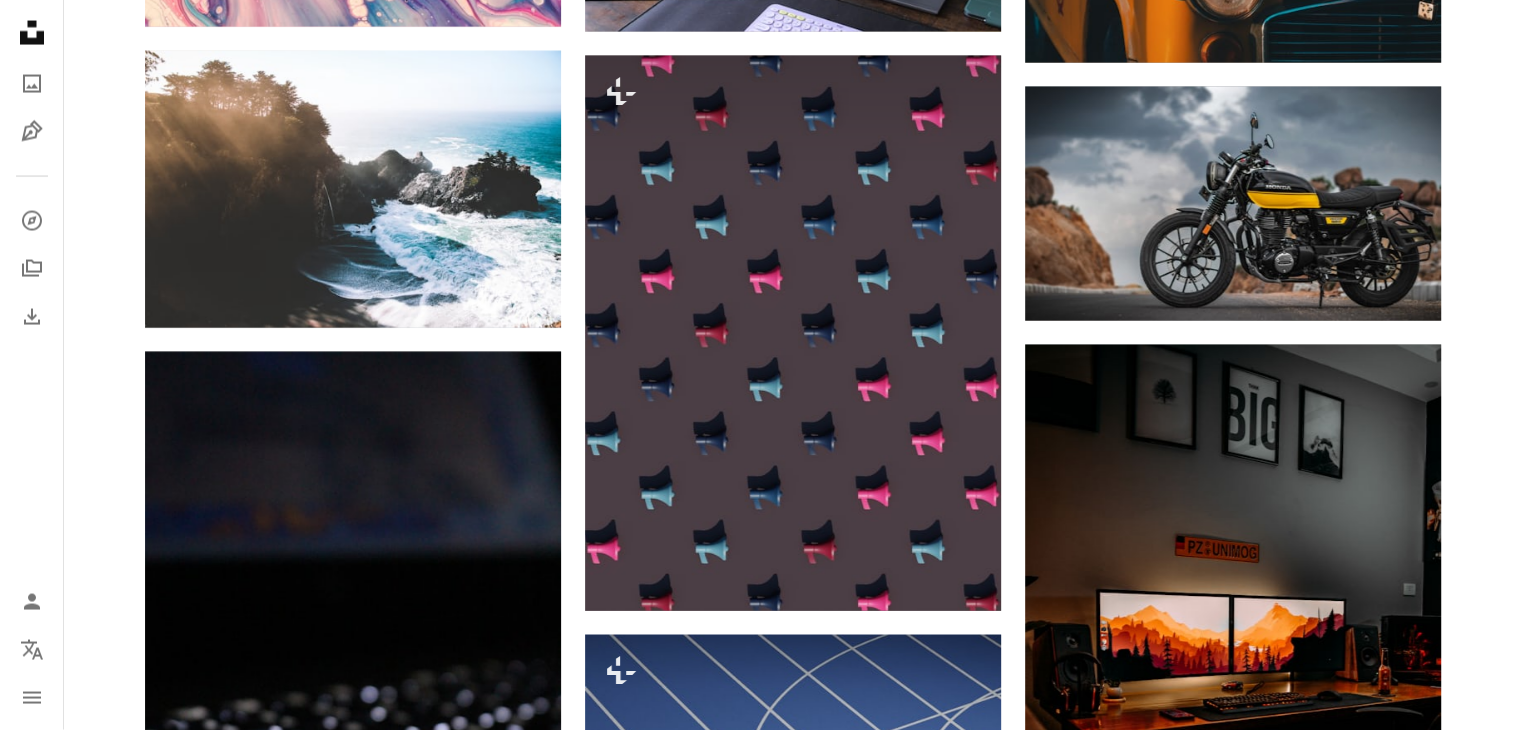 scroll, scrollTop: 19352, scrollLeft: 0, axis: vertical 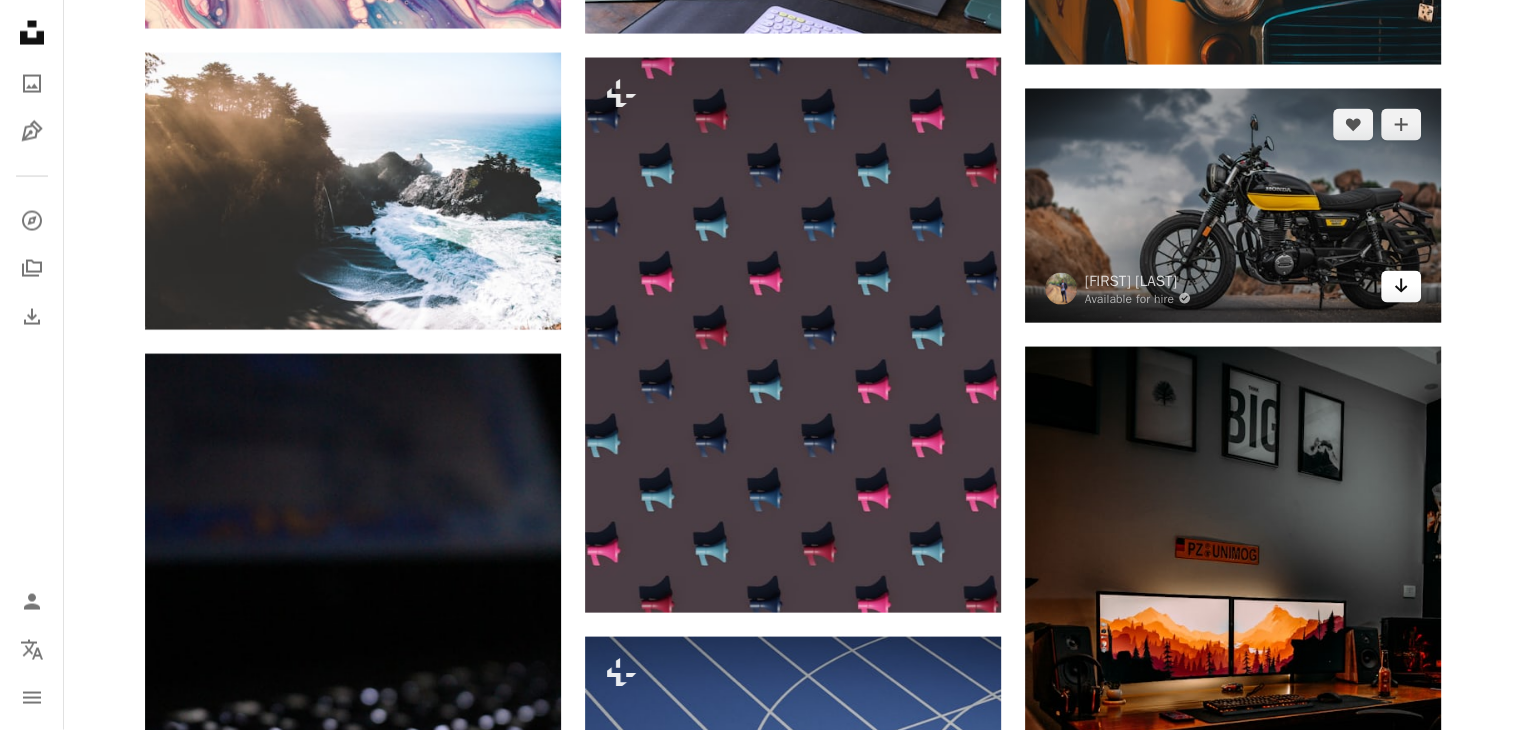 click on "Arrow pointing down" 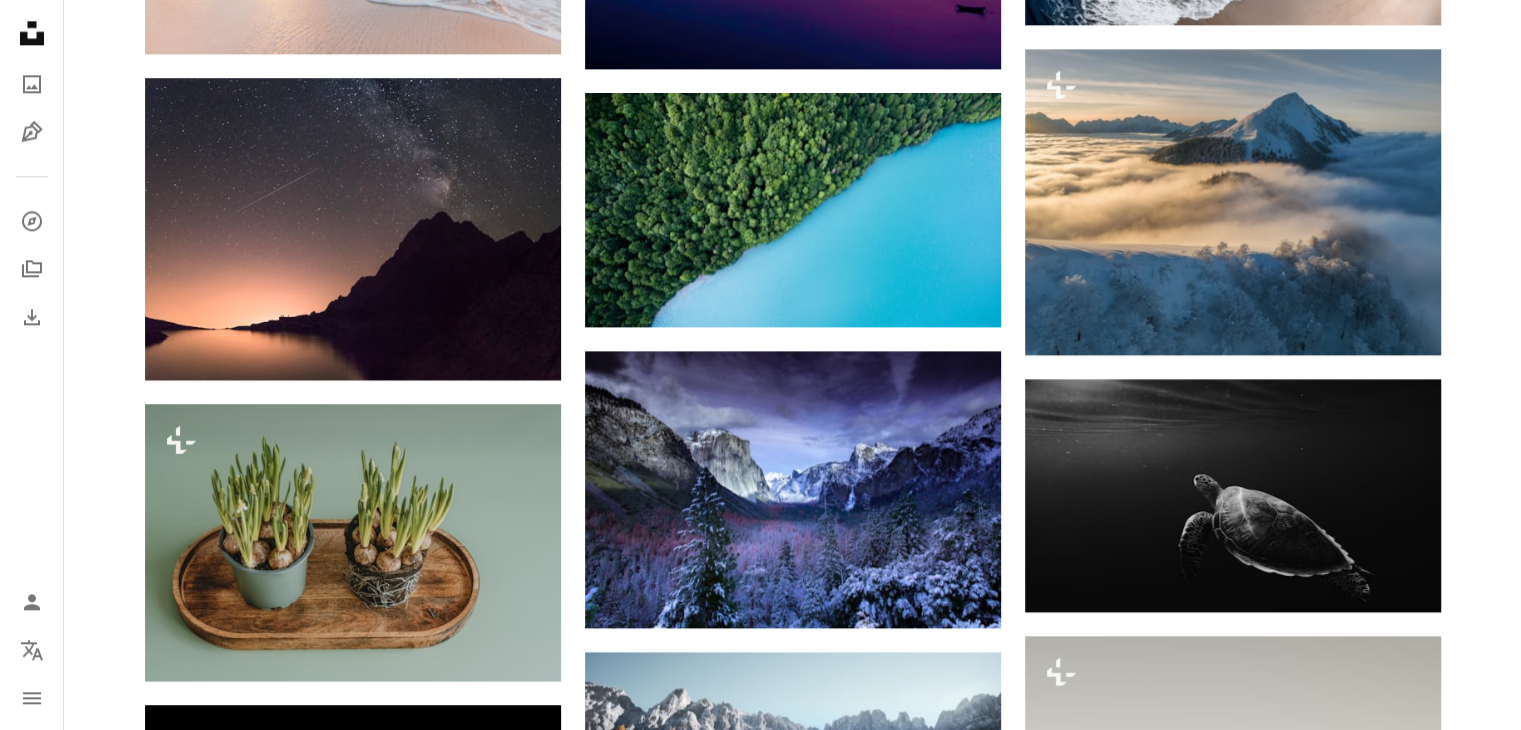 scroll, scrollTop: 1645, scrollLeft: 0, axis: vertical 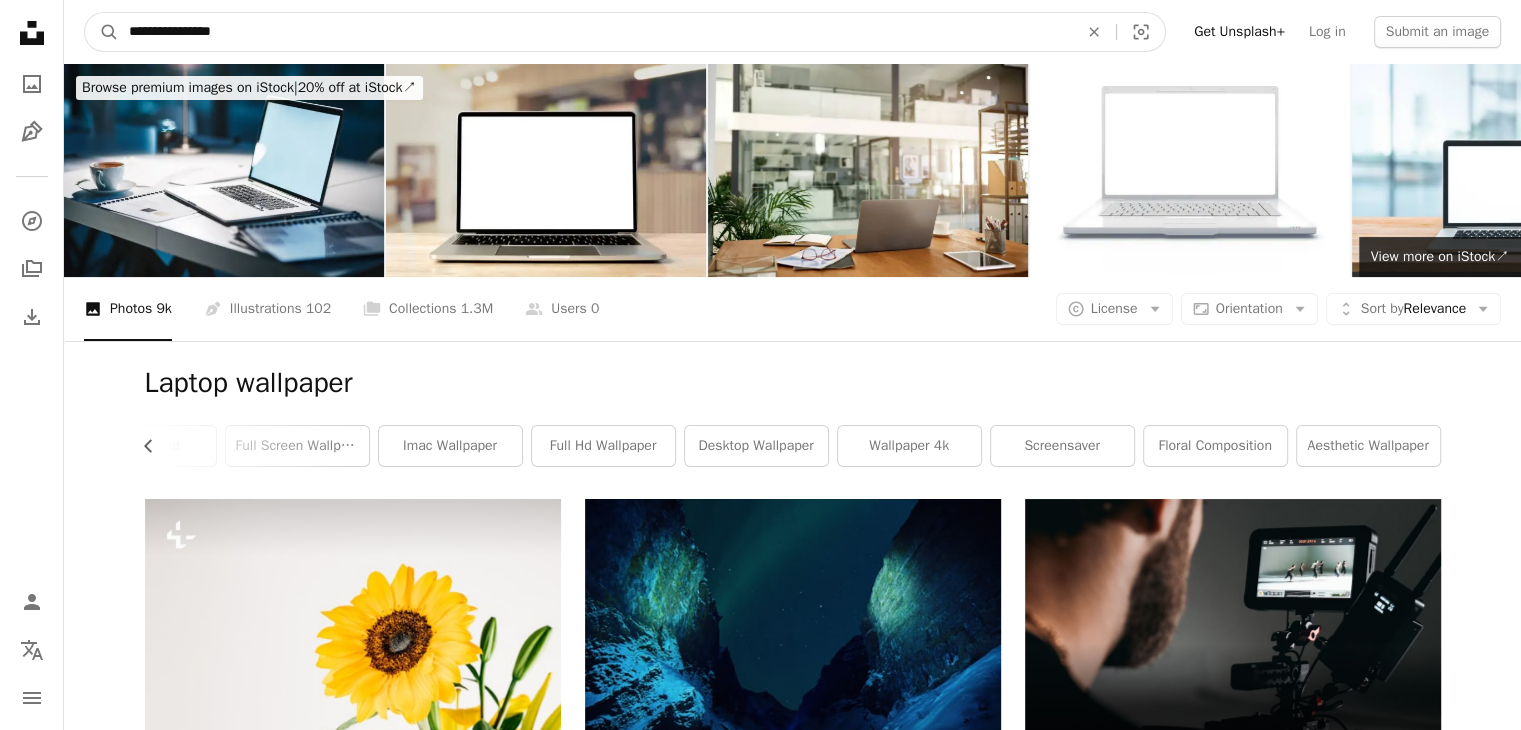 click on "**********" at bounding box center [595, 32] 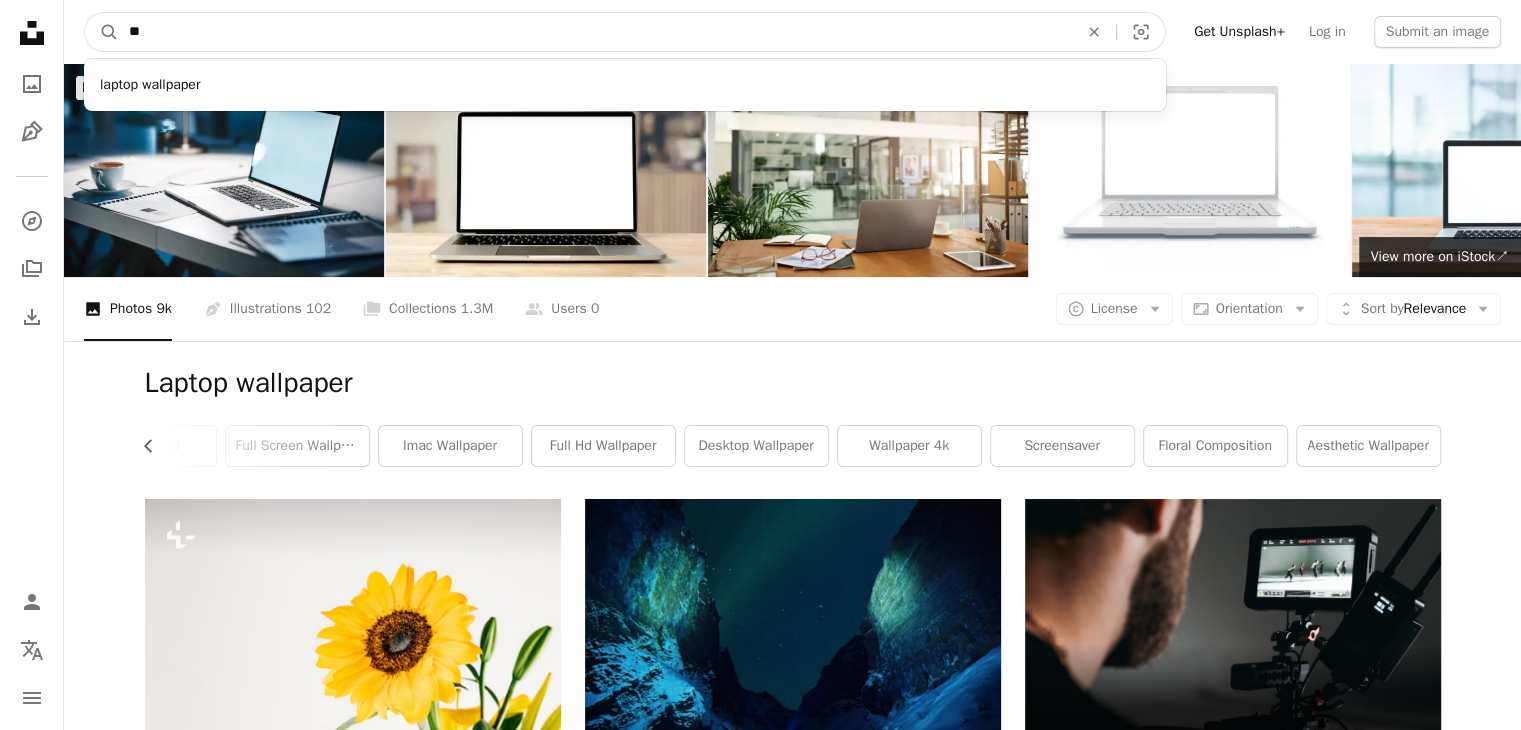 type on "*" 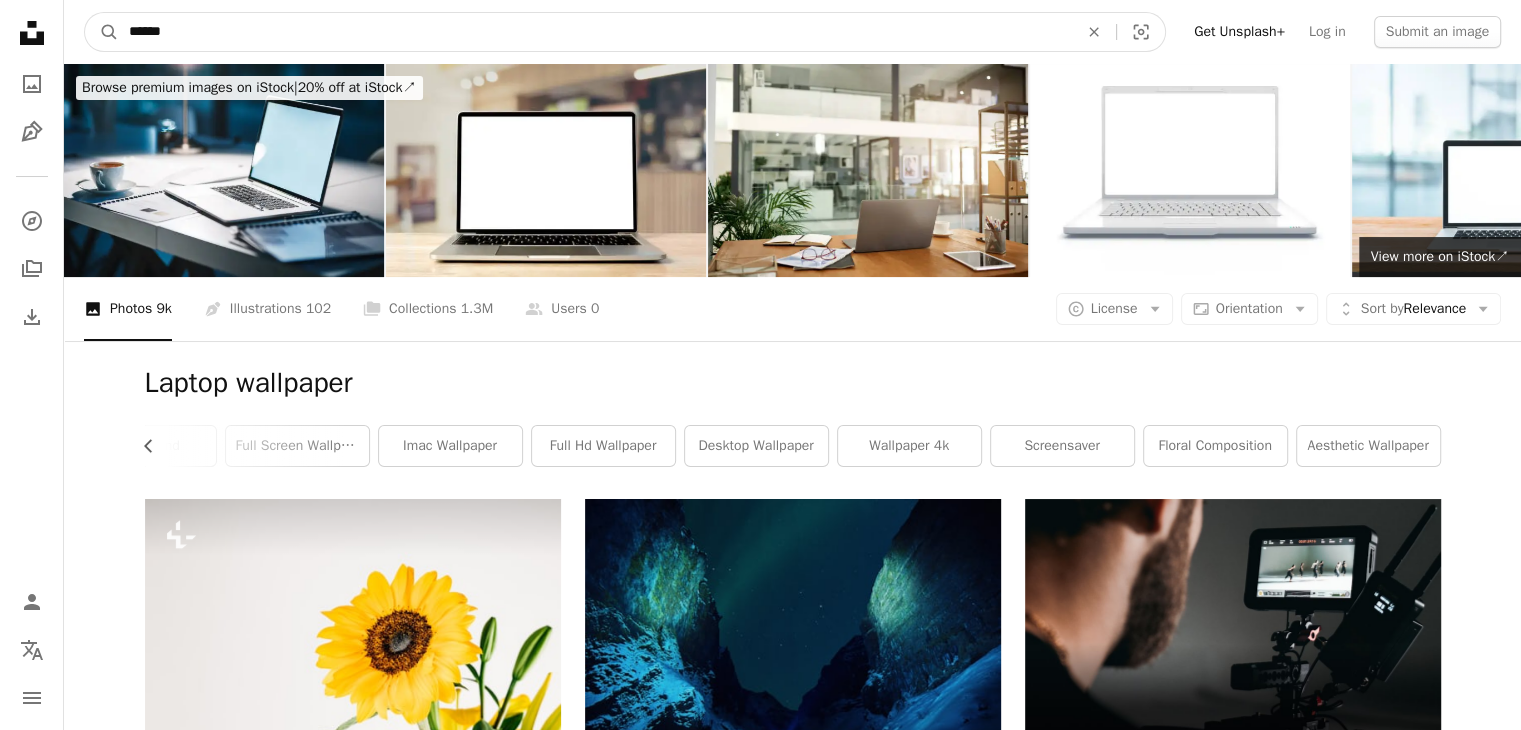 type on "*****" 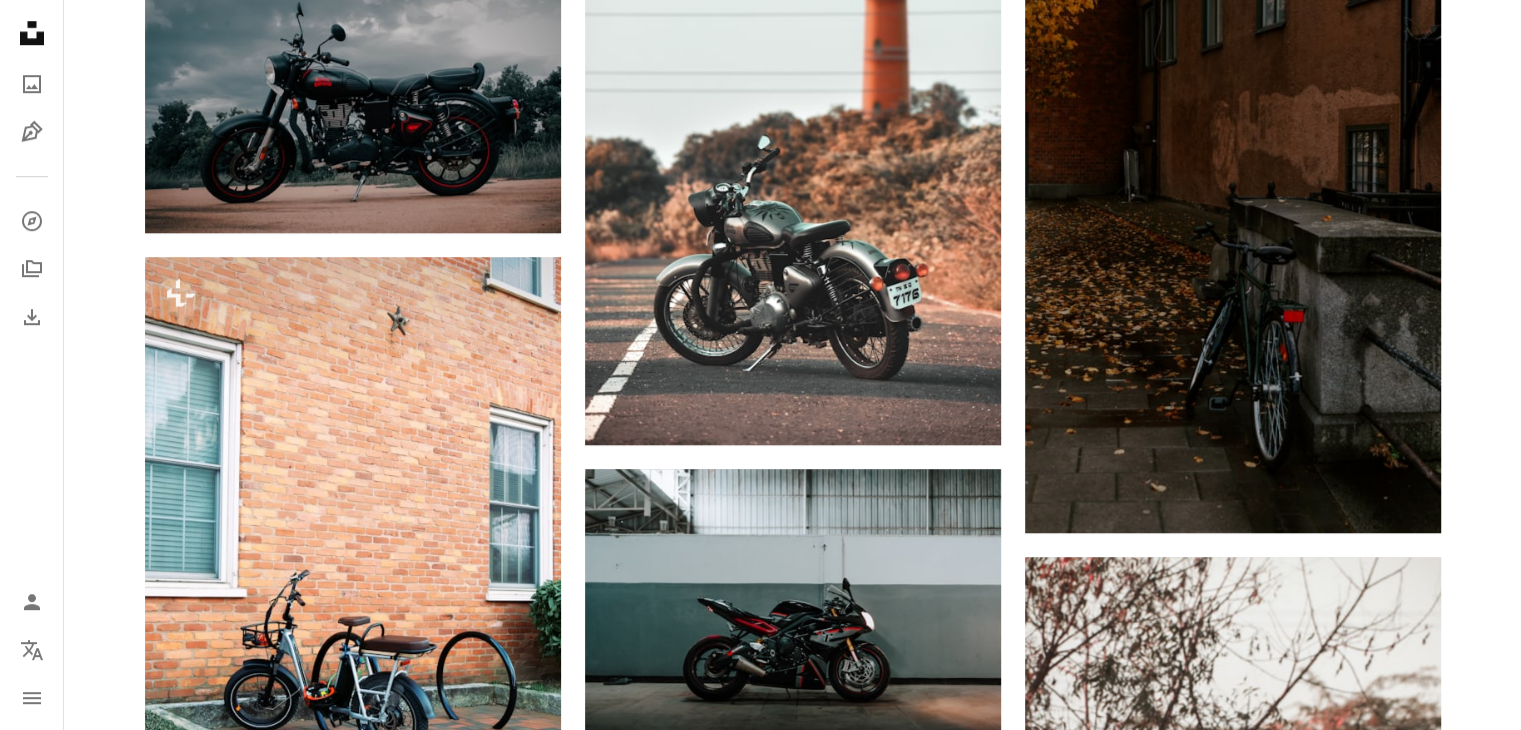scroll, scrollTop: 1456, scrollLeft: 0, axis: vertical 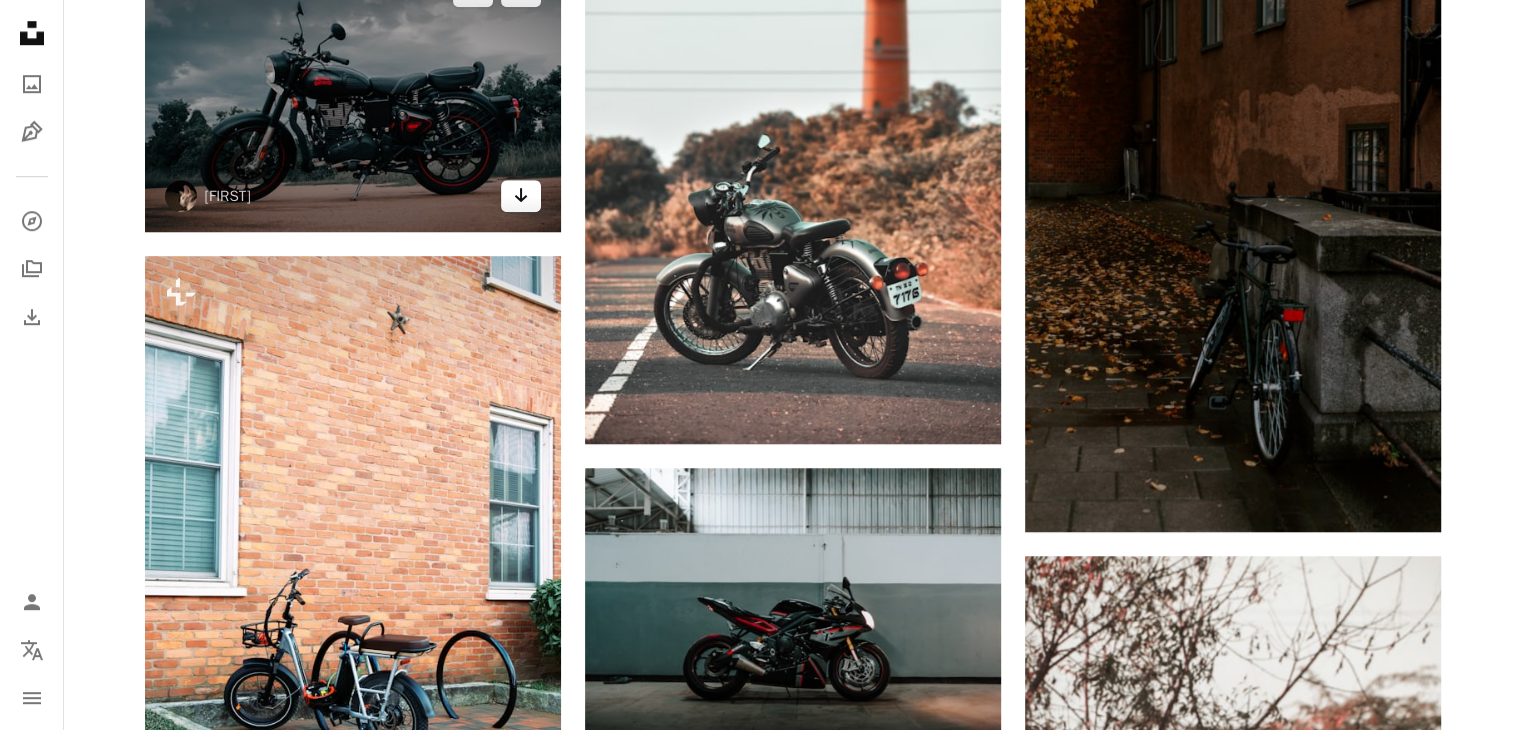 click on "Arrow pointing down" at bounding box center [521, 196] 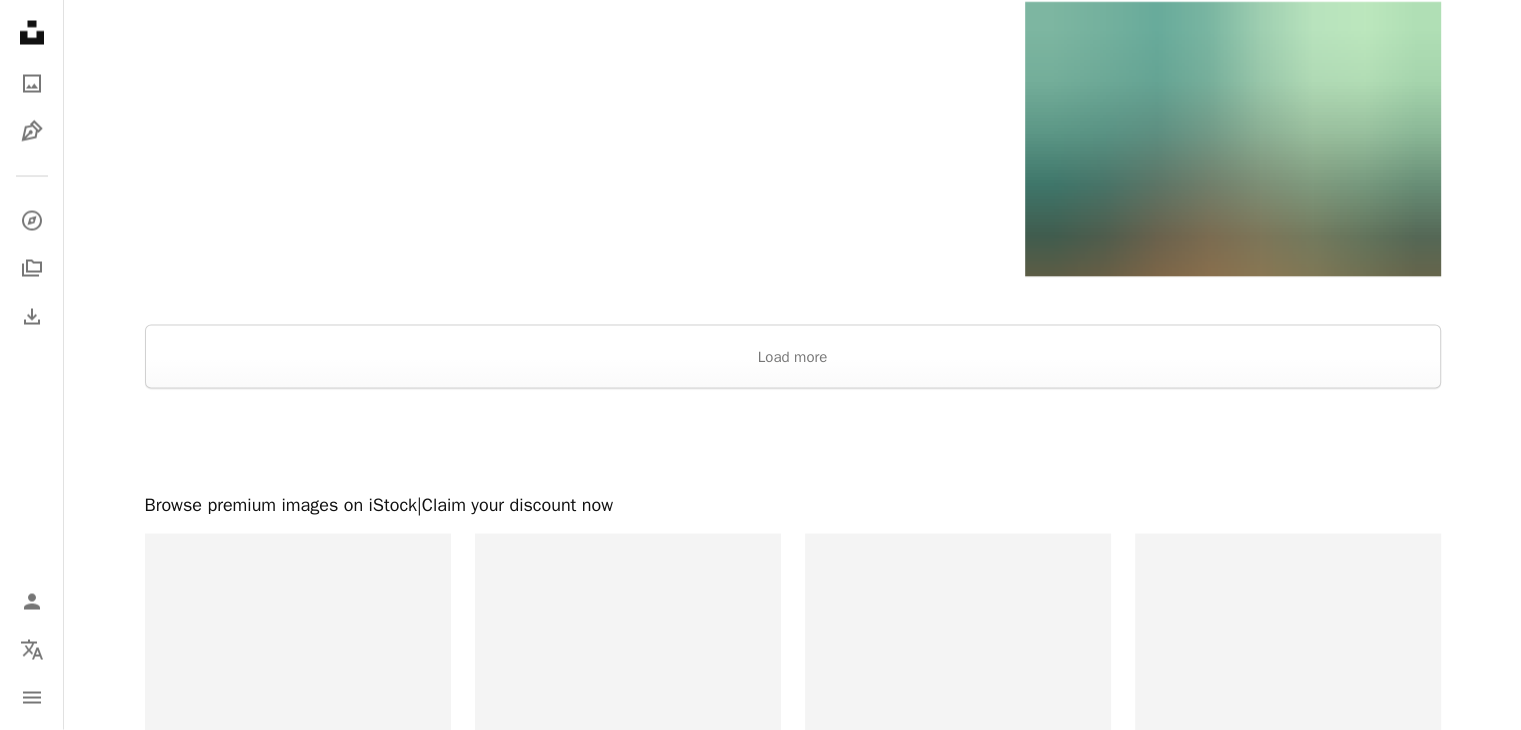 scroll, scrollTop: 3955, scrollLeft: 0, axis: vertical 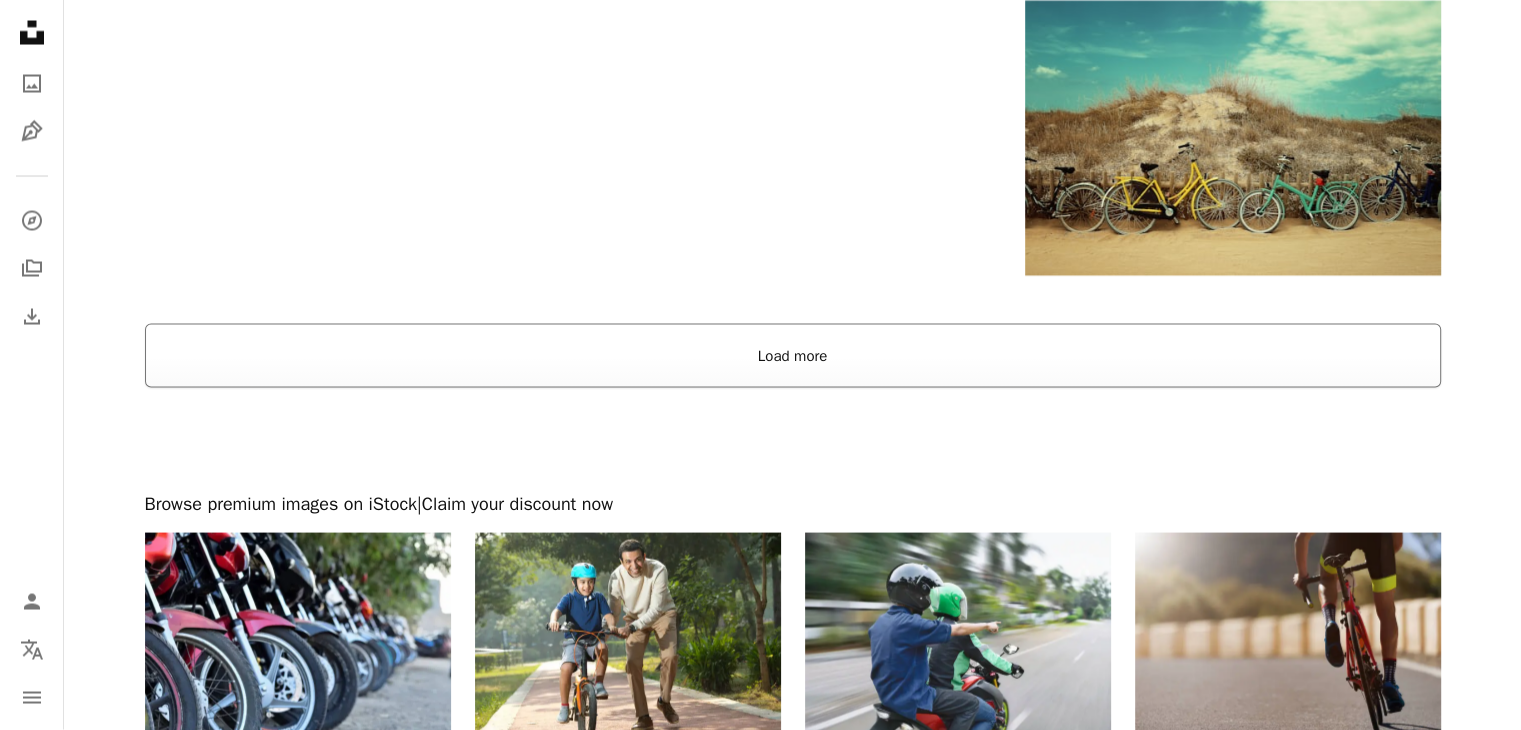 click on "Load more" at bounding box center (793, 356) 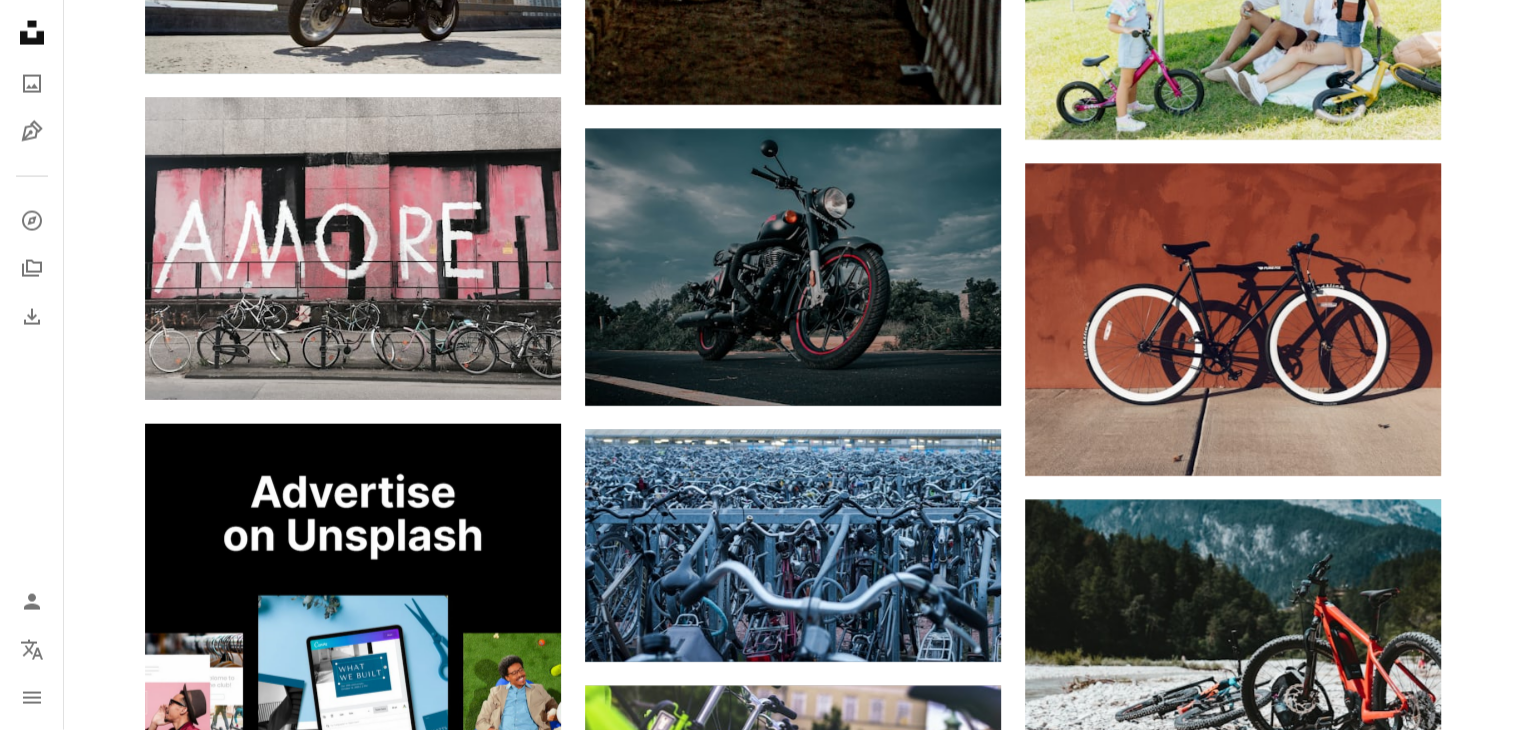 scroll, scrollTop: 4392, scrollLeft: 0, axis: vertical 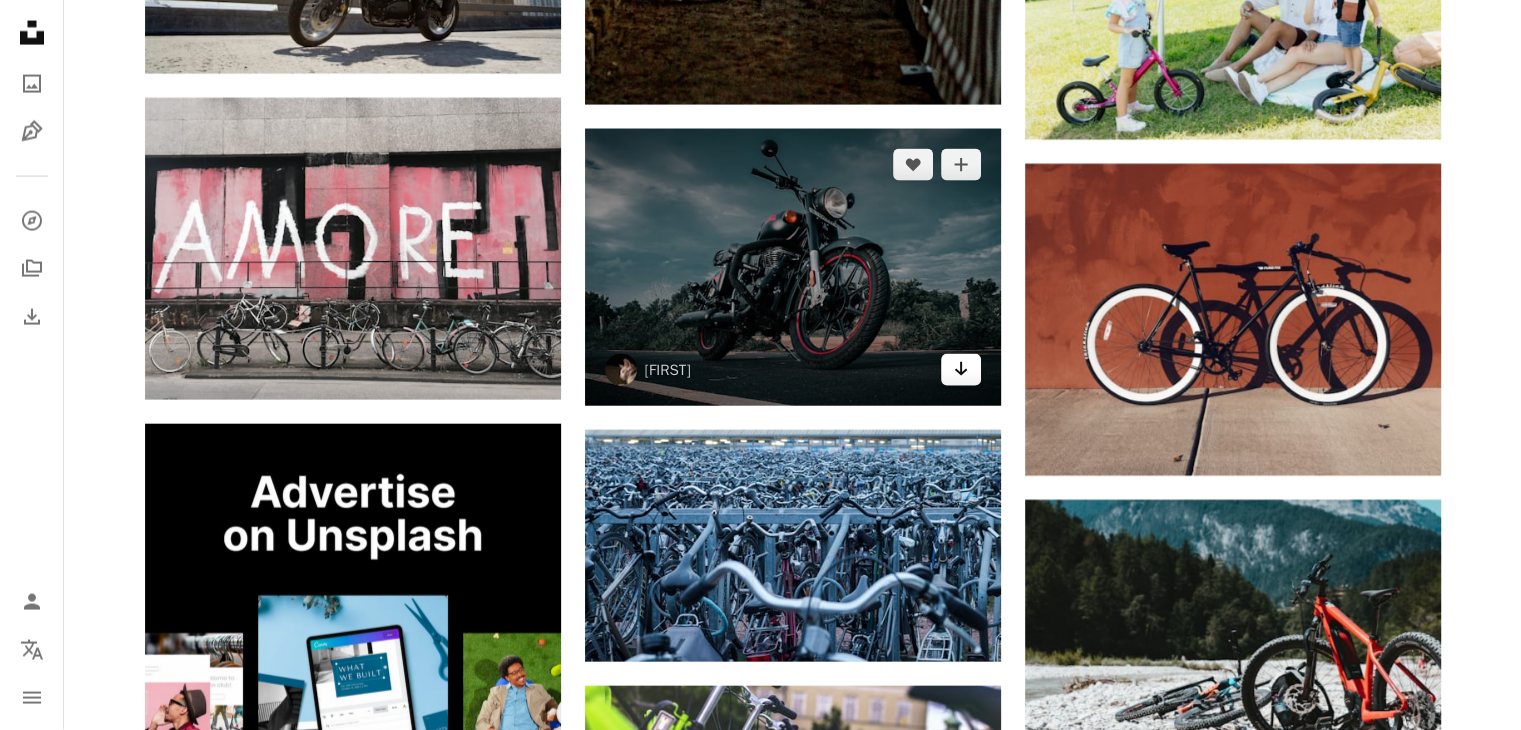click on "Arrow pointing down" 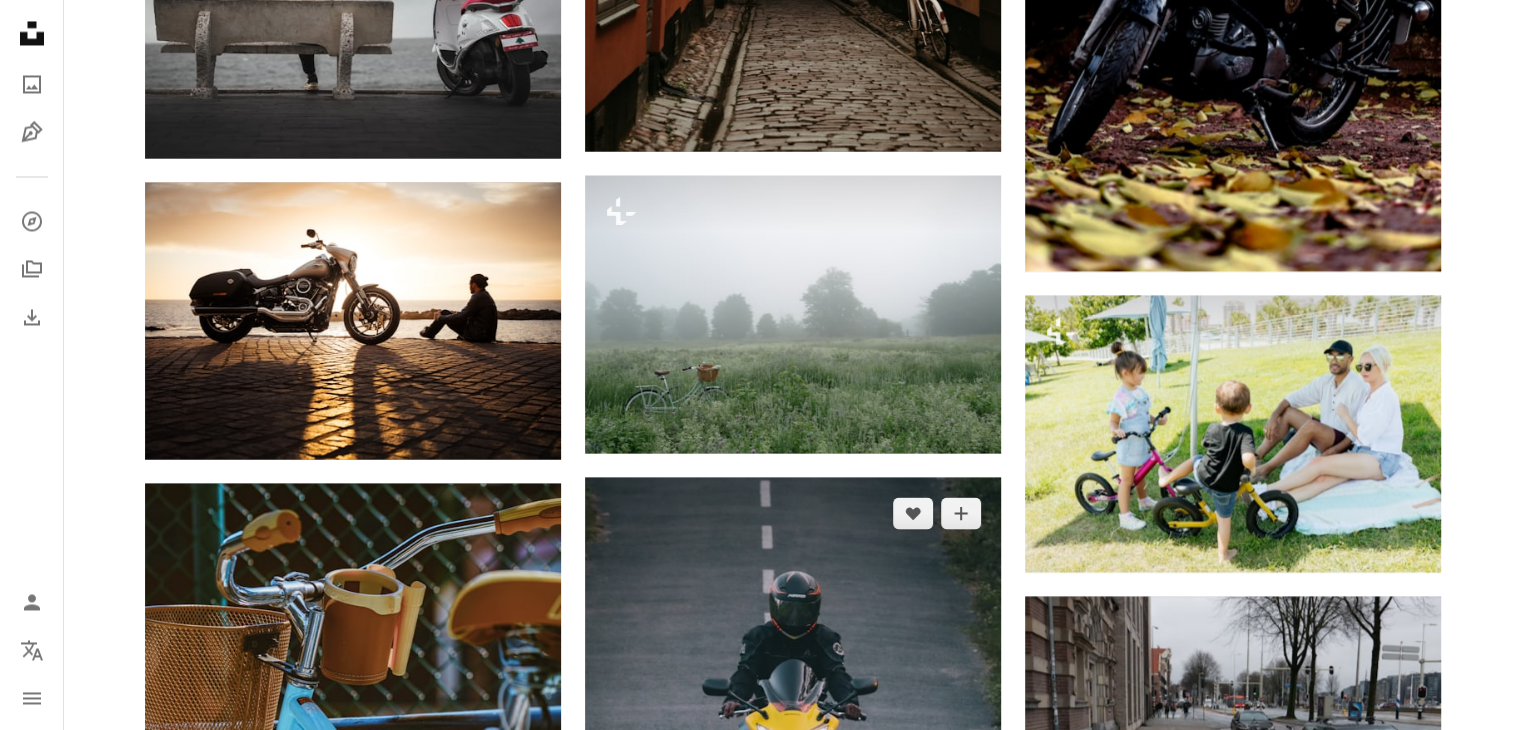 scroll, scrollTop: 11188, scrollLeft: 0, axis: vertical 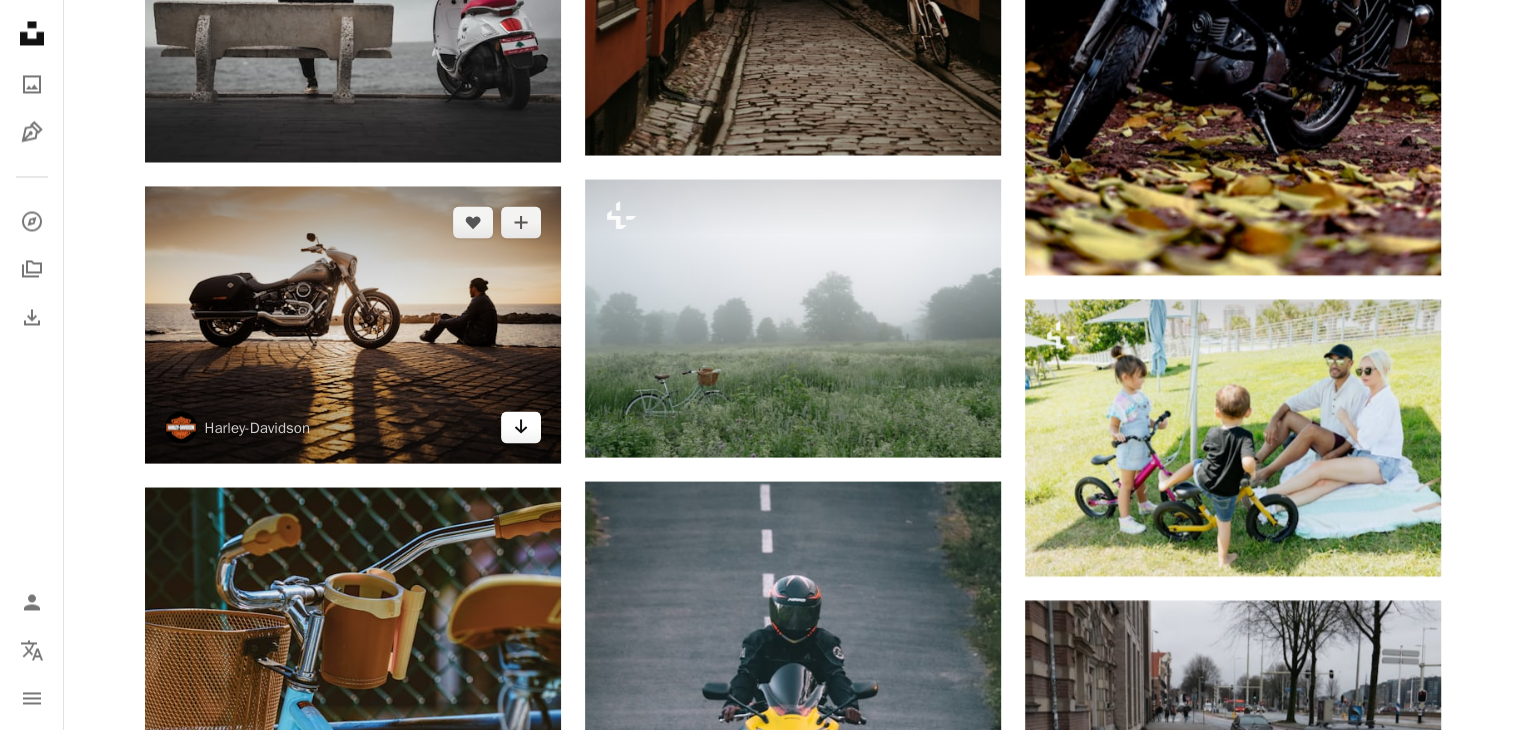 click on "Arrow pointing down" 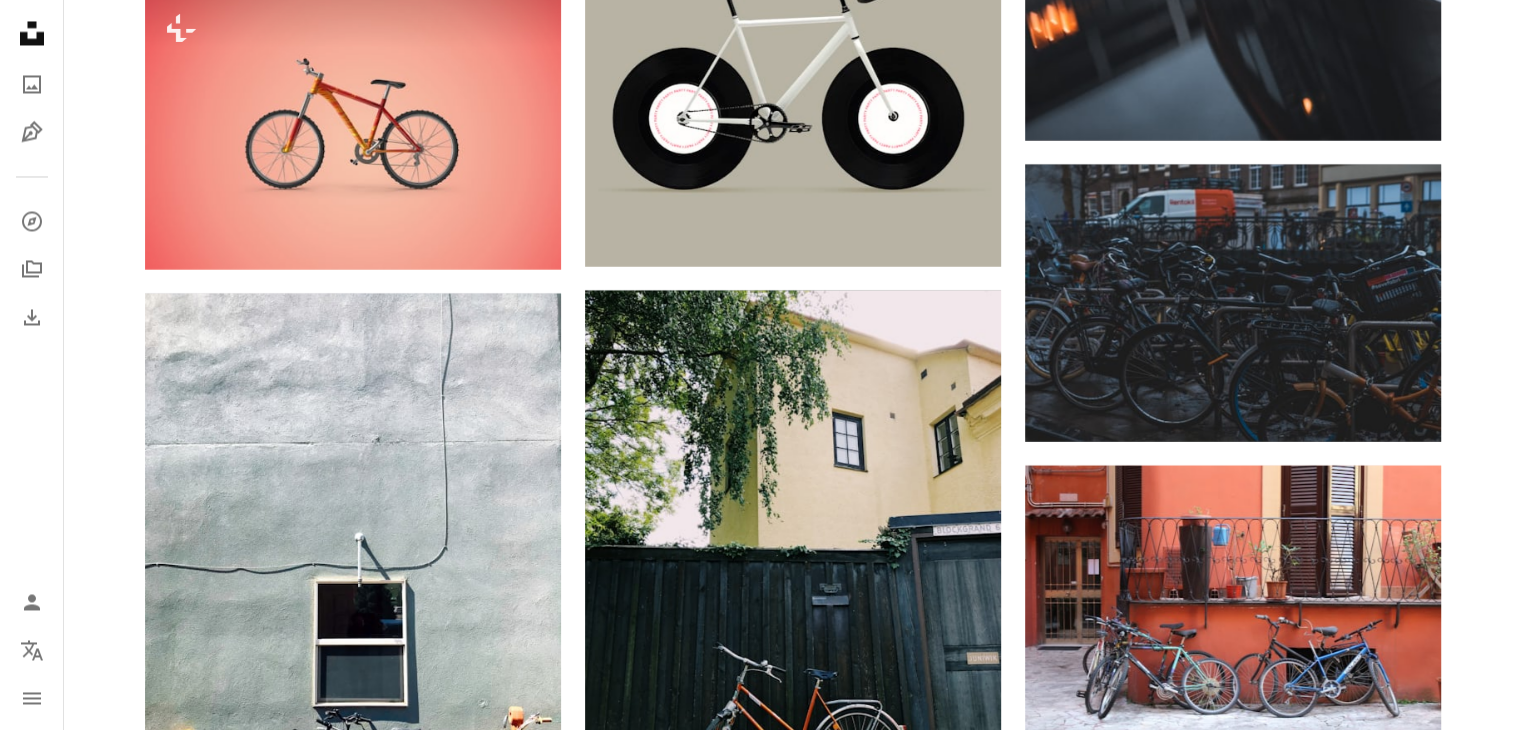 scroll, scrollTop: 26422, scrollLeft: 0, axis: vertical 